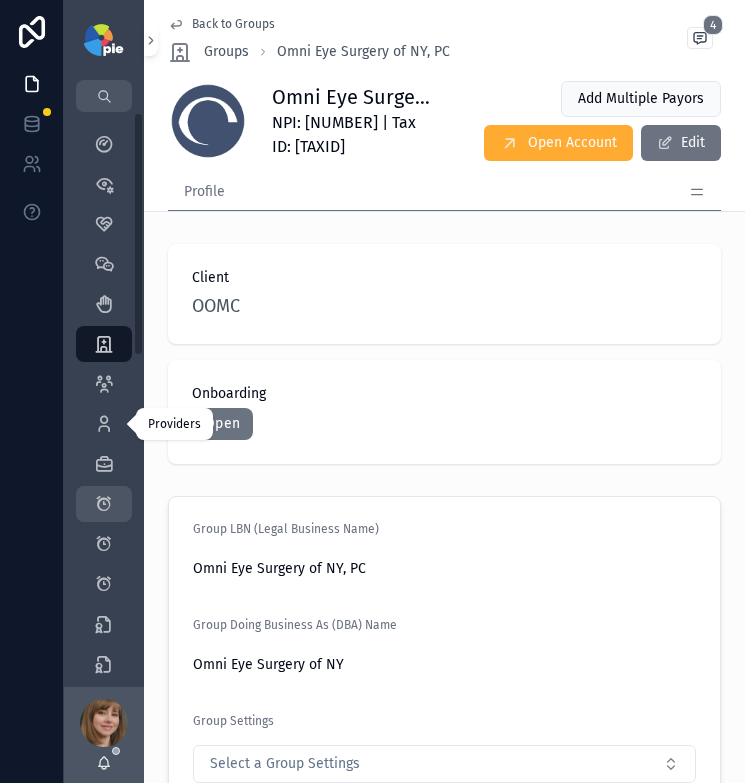 scroll, scrollTop: 0, scrollLeft: 0, axis: both 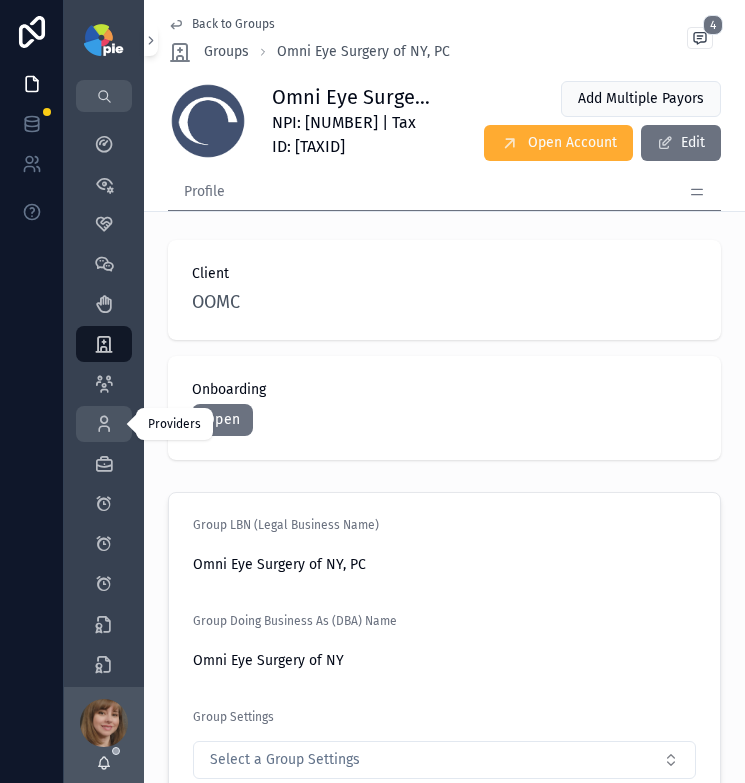click at bounding box center [104, 424] 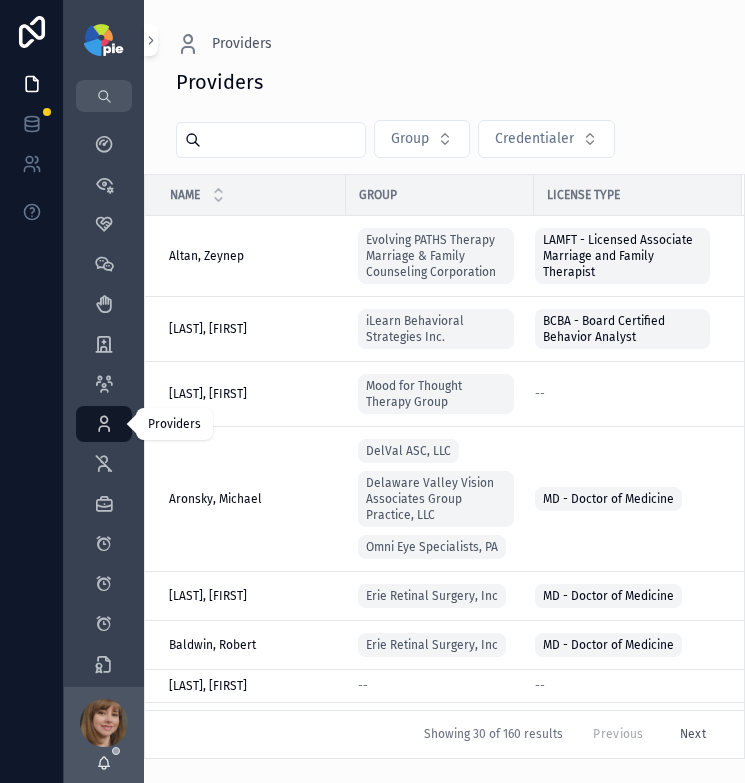 scroll, scrollTop: 0, scrollLeft: 0, axis: both 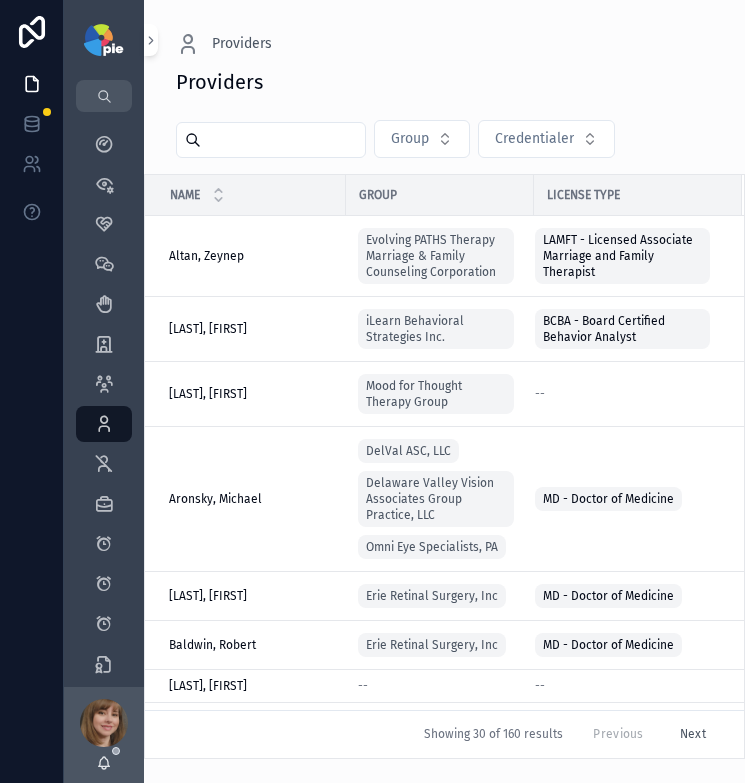 click at bounding box center (283, 140) 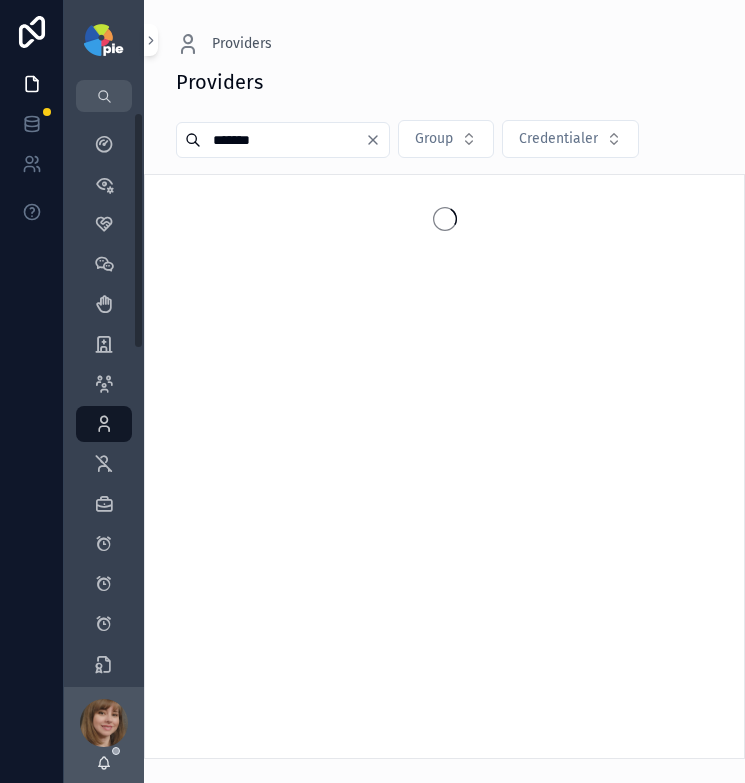 type on "*******" 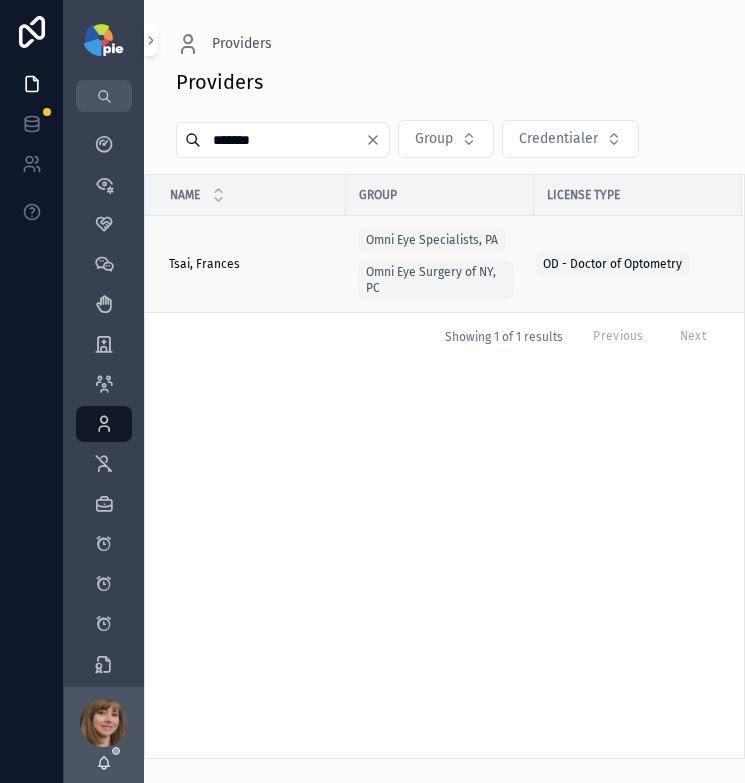 click on "Tsai, Frances Tsai, Frances" at bounding box center [251, 264] 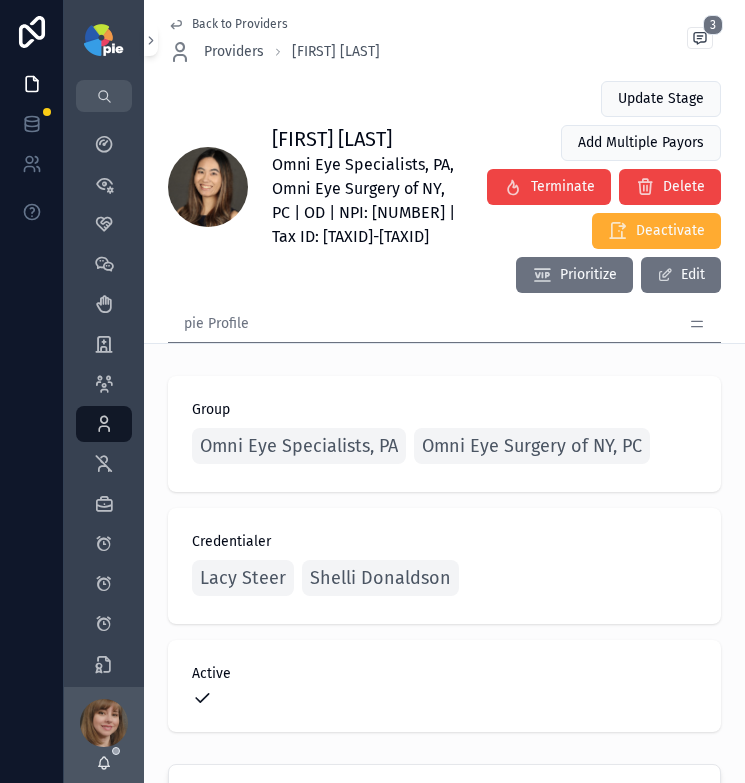 click 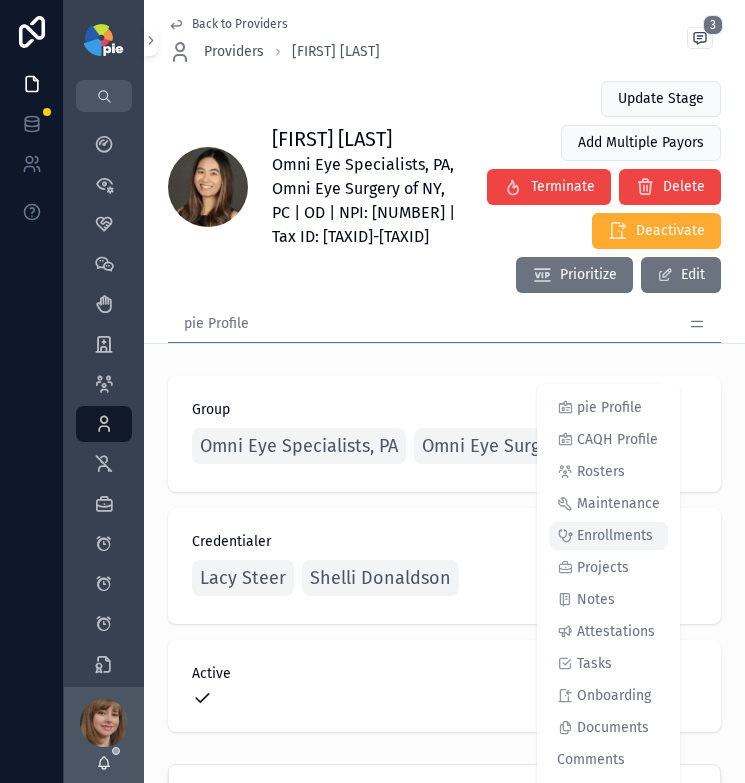click on "Enrollments" at bounding box center (608, 536) 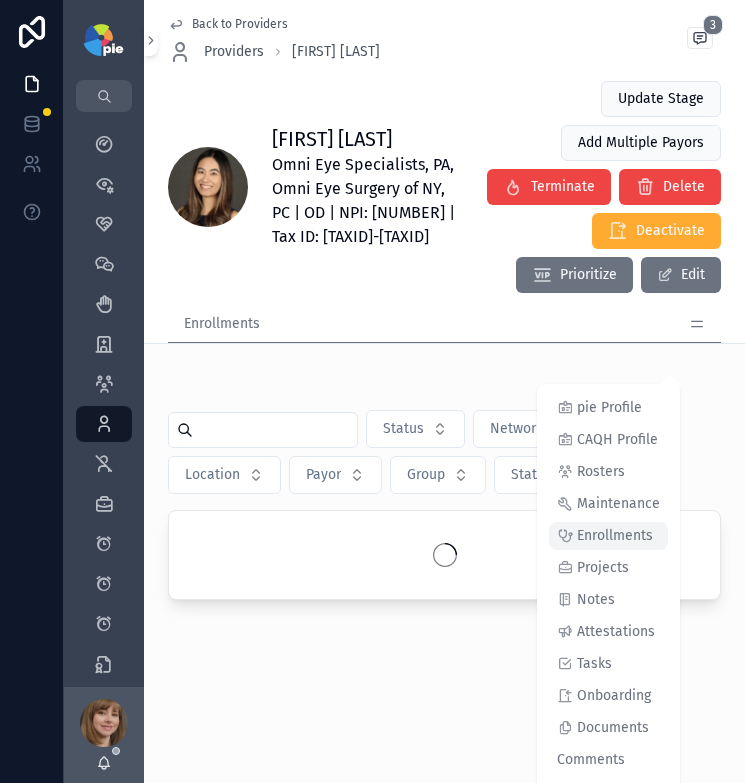 click on "Enrollments" at bounding box center [615, 536] 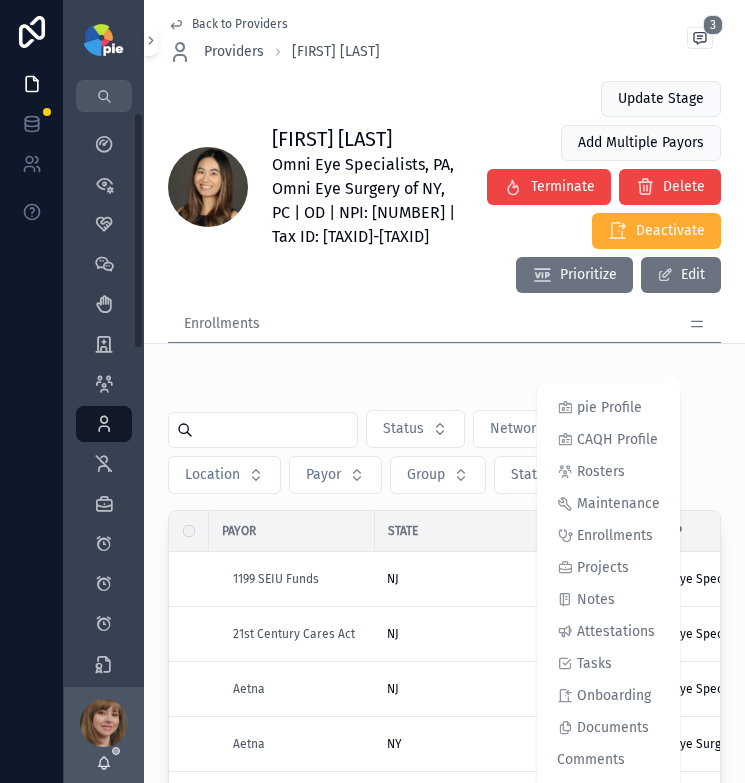 click on "Status Network Status Location Payor Group State Payor State Group Submission Status Submitted Network Effective Date Tracking Number Revalidation Date 1199 SEIU Funds NJ Omni Eye Specialists, PA Submitted -- PAR -- -- -- Details Demographic Update Go To Group Contract Archive Terminate 21st Century Cares Act NJ Omni Eye Specialists, PA Not Started -- None -- -- -- Details Demographic Update Go To Group Contract Archive Terminate Aetna NJ Omni Eye Specialists, PA Submitted 7/19/2024 12:00 AM 7/19/2024 12:00 AM PAR 9/9/2024 9/9/2024 -- 09/09/2026 09/09/2026 Details Demographic Update Go To Group Contract Archive Terminate Aetna NY Omni Eye Surgery of NY, PC Select a Submission Status -- -- -- -- -- Details Demographic Update Go To Group Contract Archive Terminate Aetna NY Omni Eye Surgery of NY, PC Not Started -- None -- -- -- Details Demographic Update Go To Group Contract Archive Terminate Aetna Better Health NJ Omni Eye Specialists, PA Submitted 2/4/2025 12:00 AM 2/4/2025 12:00 AM PAR 3/18/2025 3/18/2025 --" at bounding box center [444, 741] 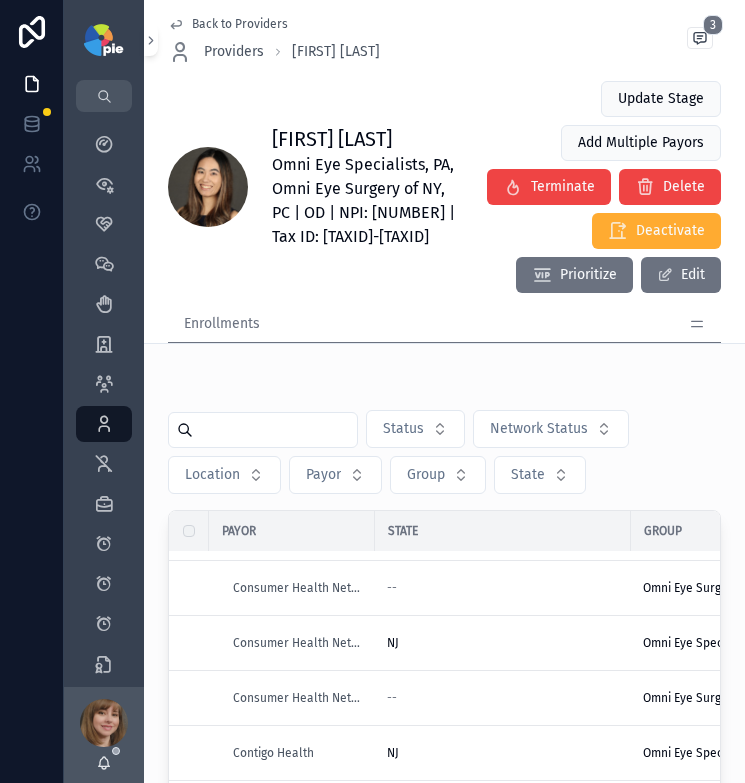 scroll, scrollTop: 1165, scrollLeft: 0, axis: vertical 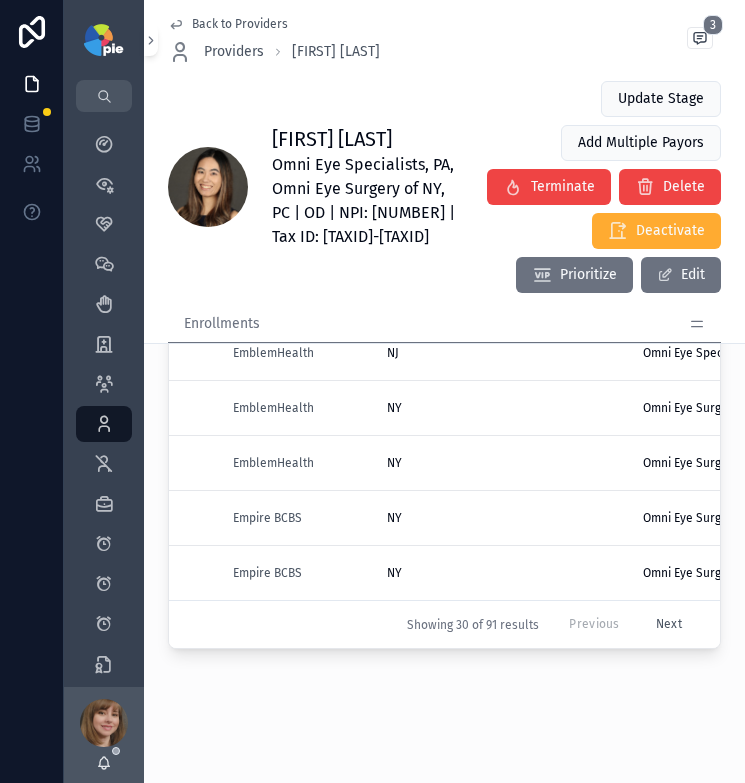 click on "Next" at bounding box center [669, 624] 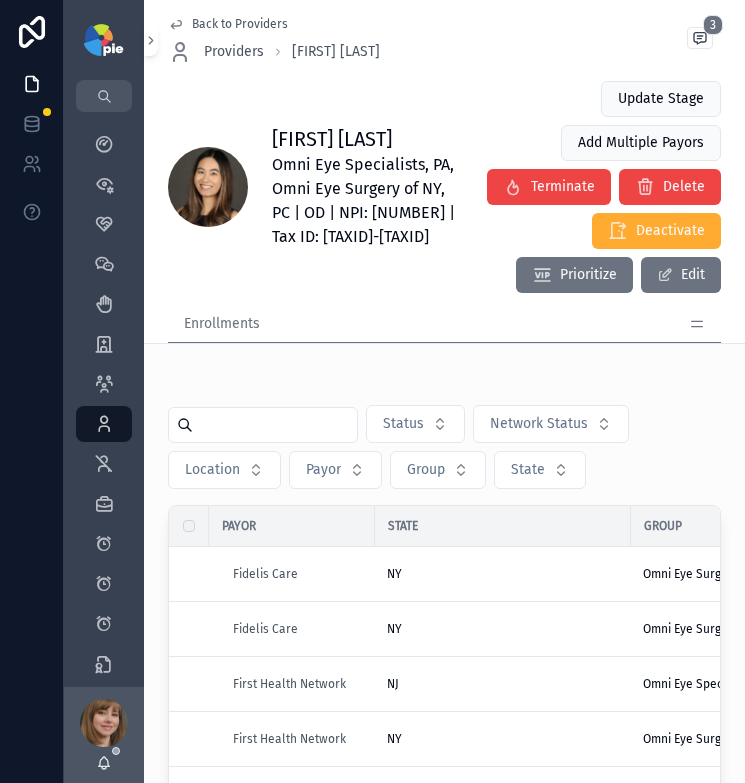 scroll, scrollTop: 450, scrollLeft: 0, axis: vertical 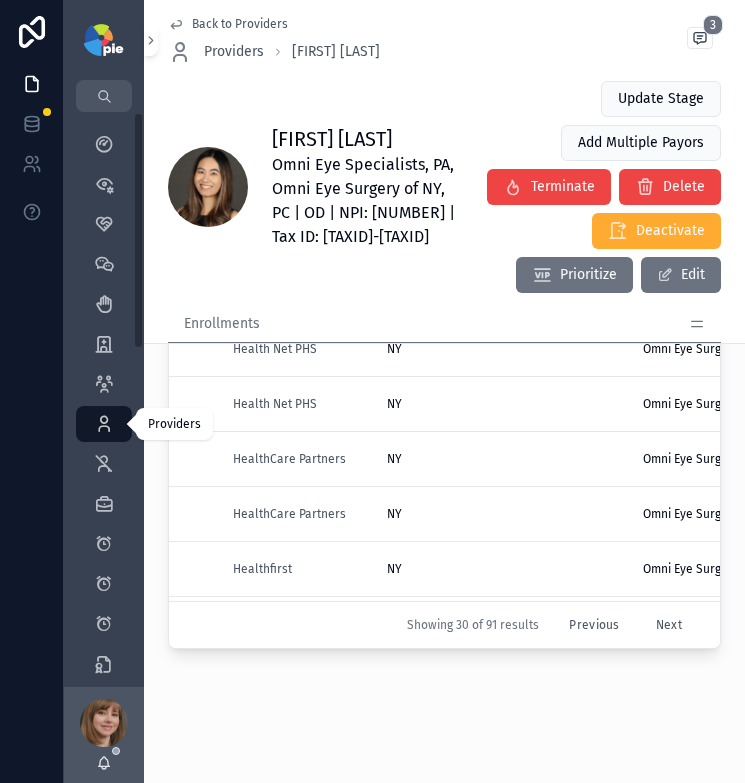 click on "Providers 160" at bounding box center [104, 424] 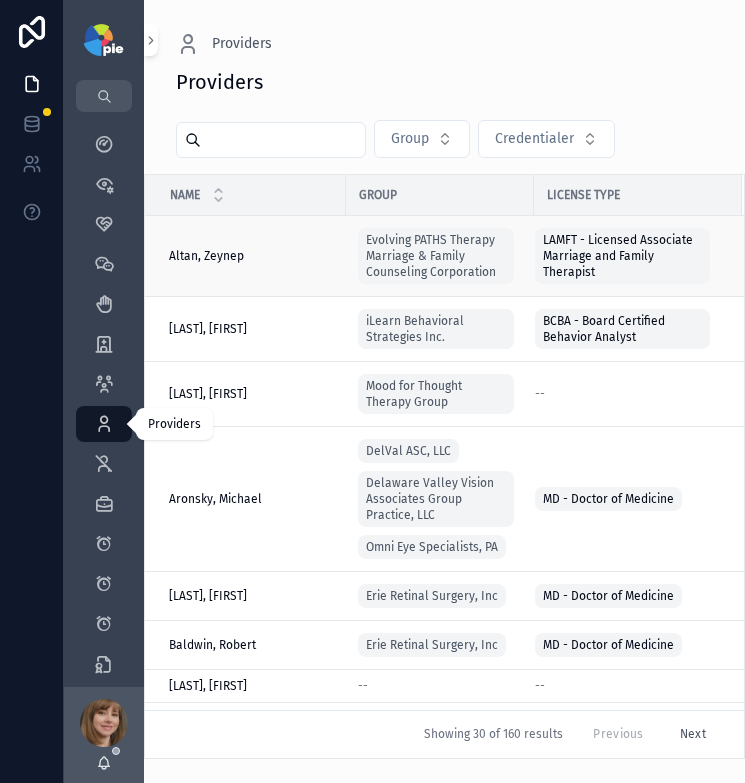 scroll, scrollTop: 0, scrollLeft: 0, axis: both 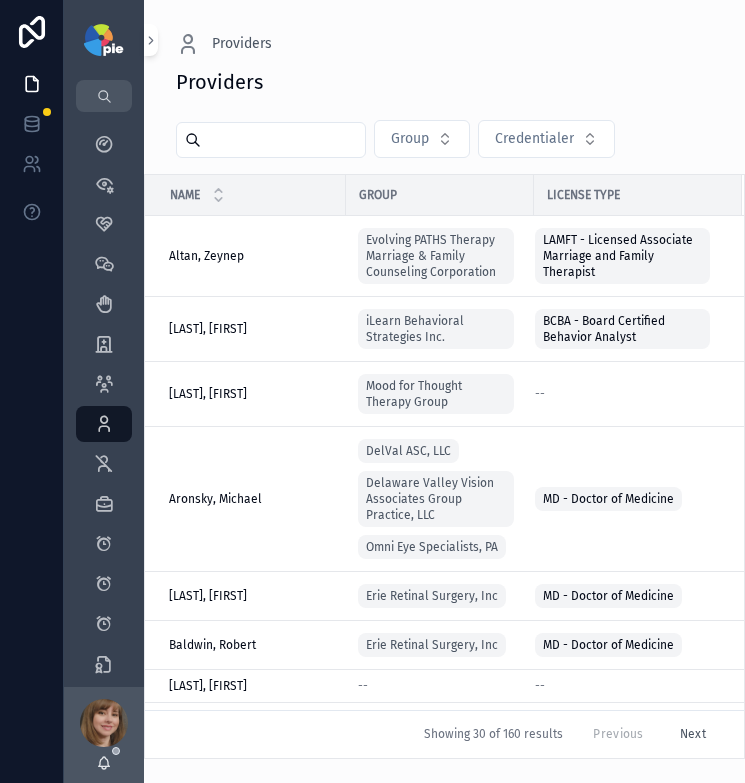 click at bounding box center (283, 140) 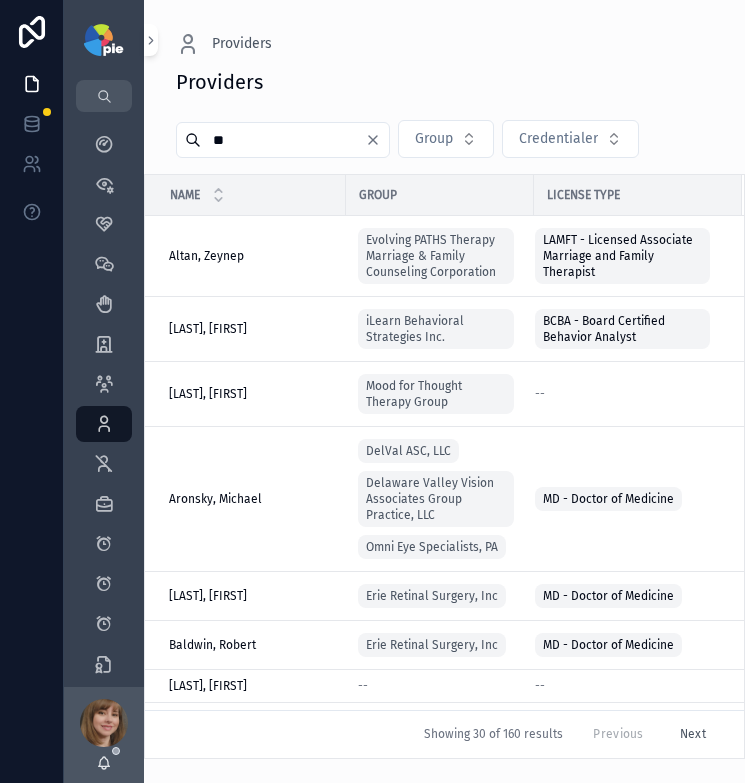 type on "*" 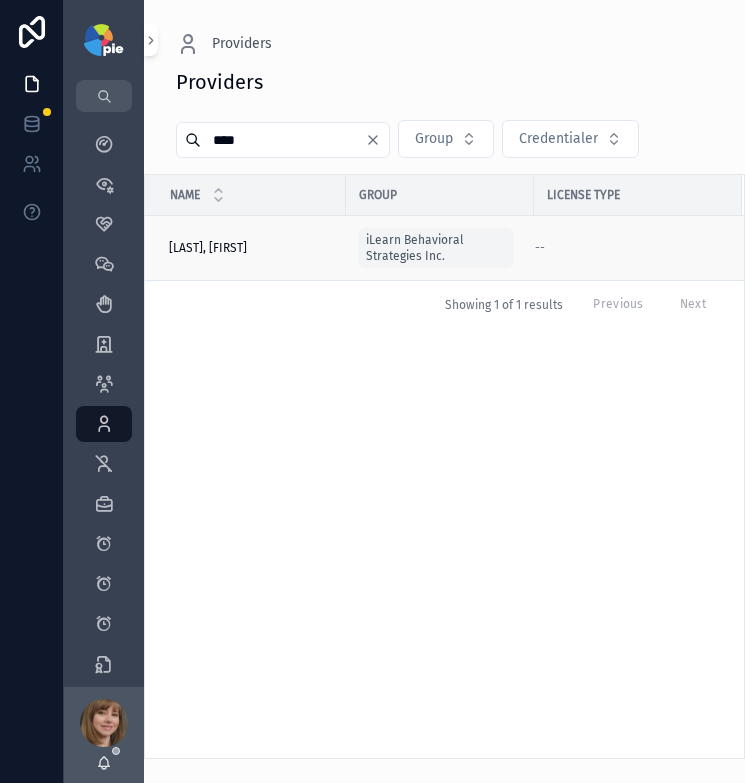 type on "****" 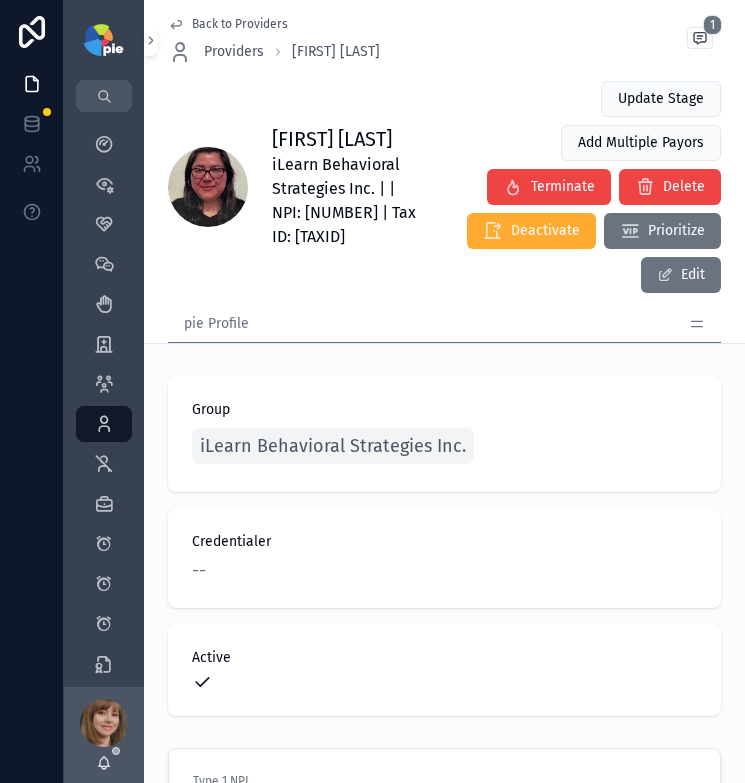 click 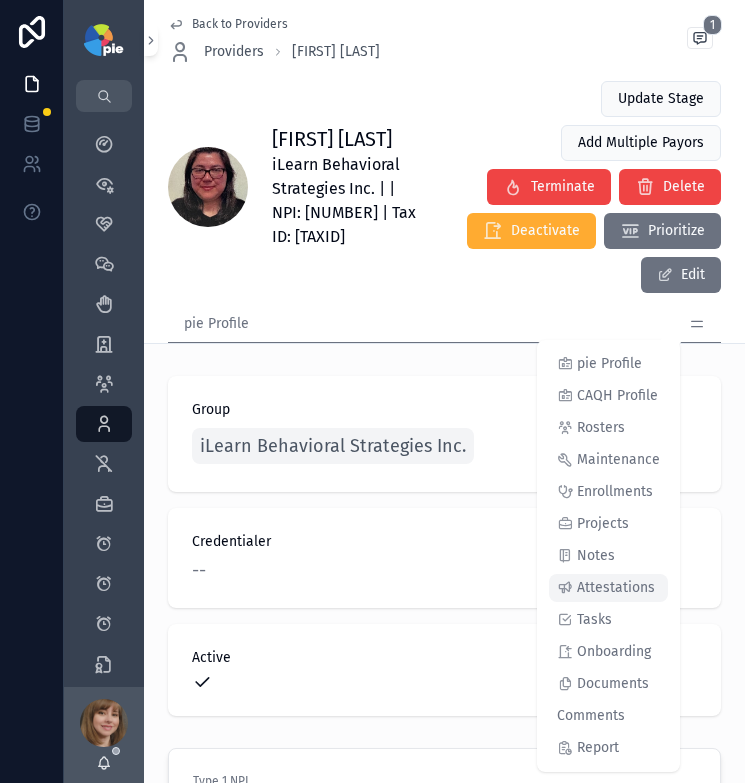 click on "Attestations" at bounding box center [616, 588] 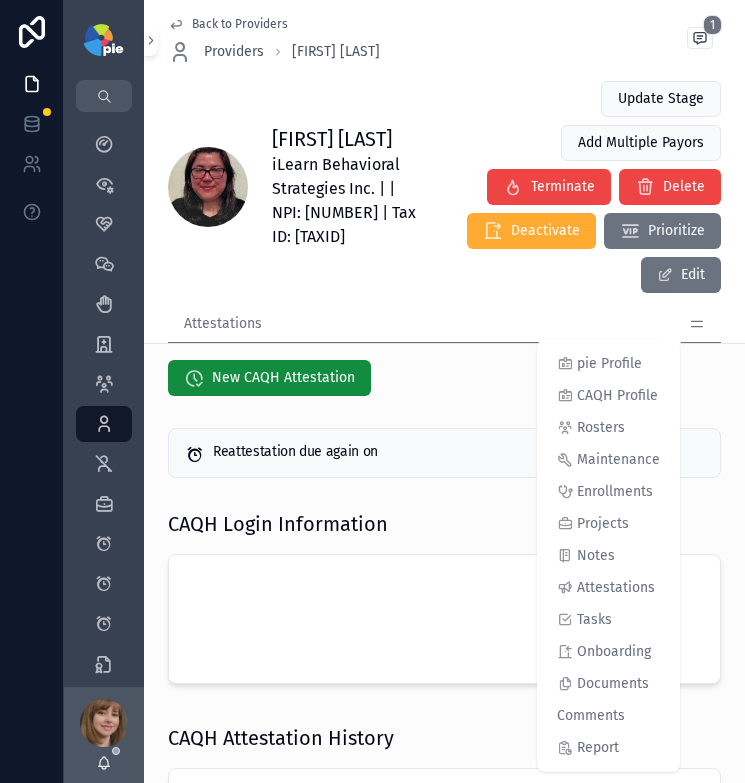 scroll, scrollTop: 20, scrollLeft: 0, axis: vertical 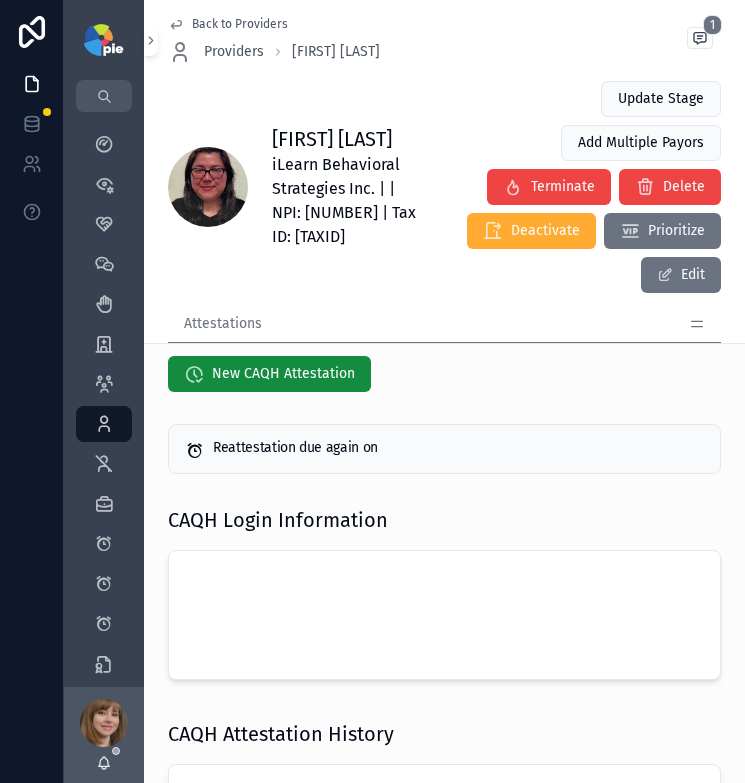click on "New CAQH Attestation Reattestation due again on   CAQH Login Information CAQH Attestation History No items could be found" at bounding box center [444, 641] 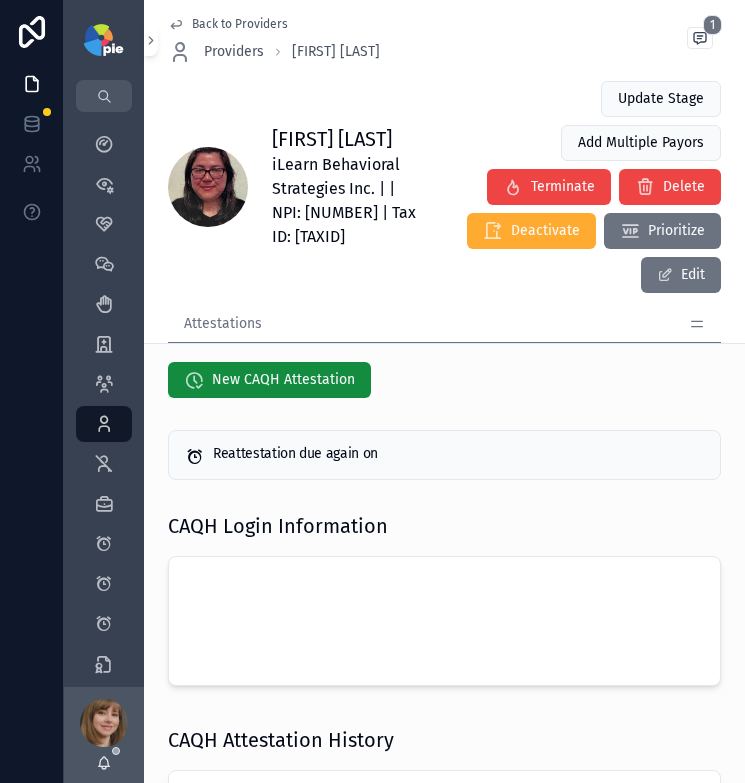 scroll, scrollTop: 0, scrollLeft: 0, axis: both 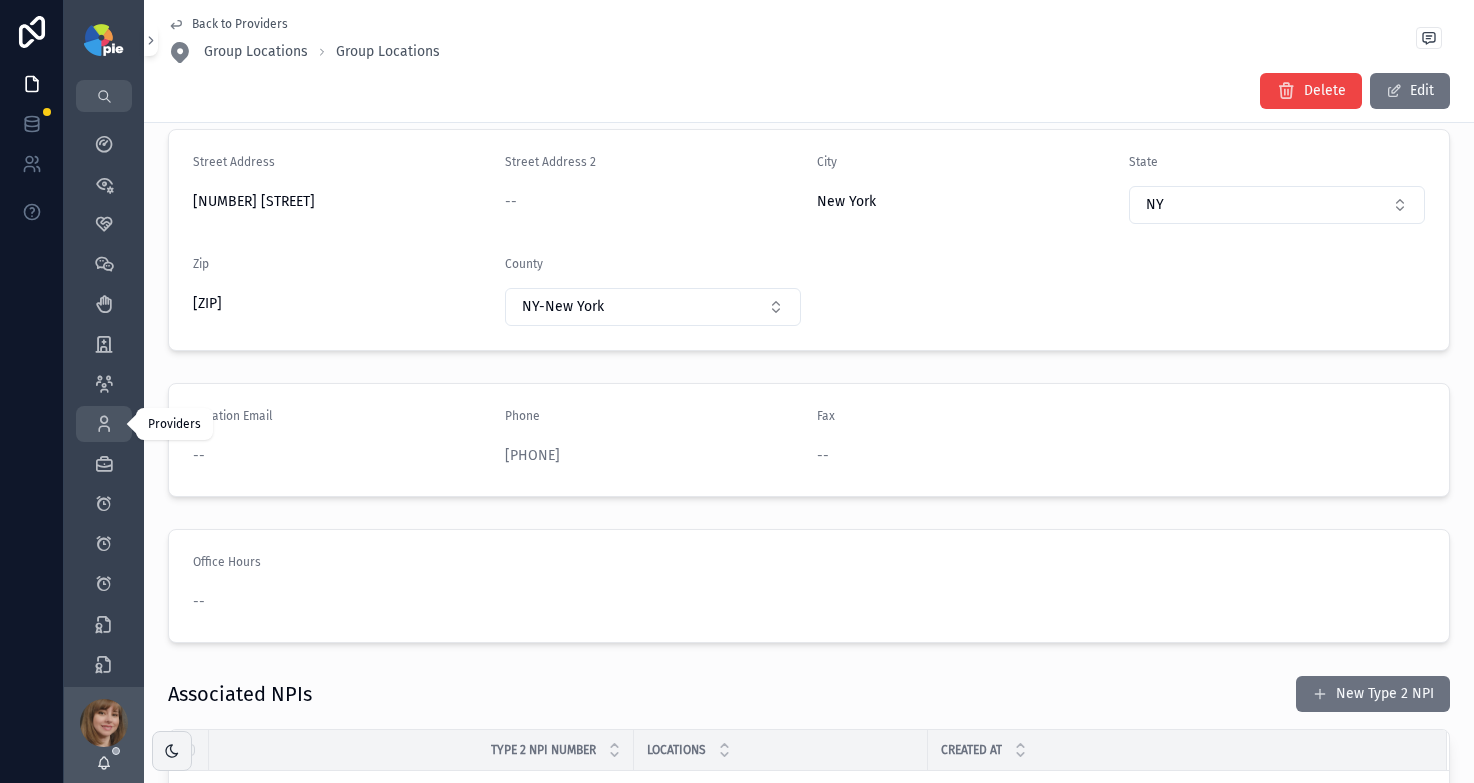 click on "Providers 160" at bounding box center (104, 424) 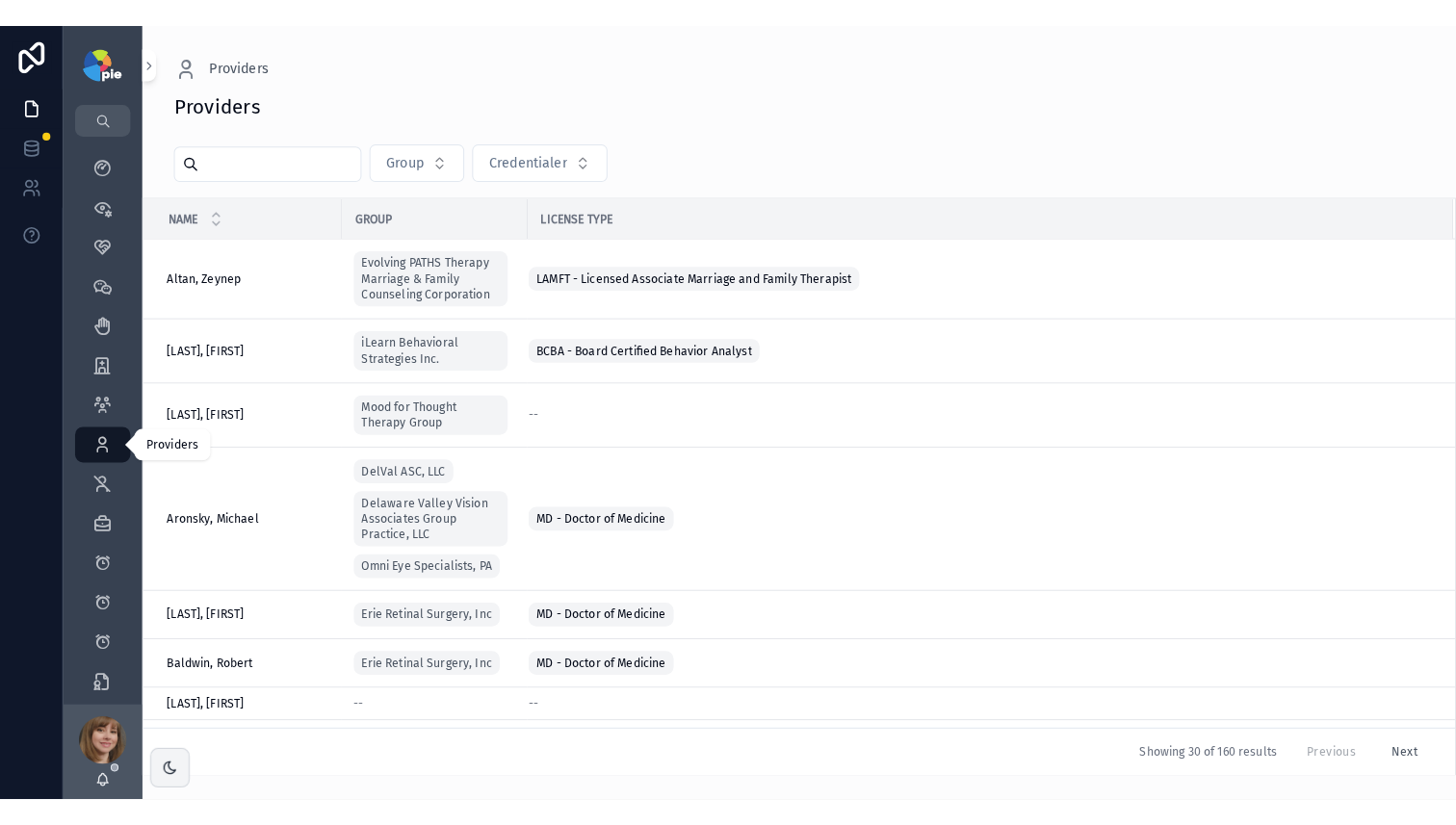 scroll, scrollTop: 0, scrollLeft: 0, axis: both 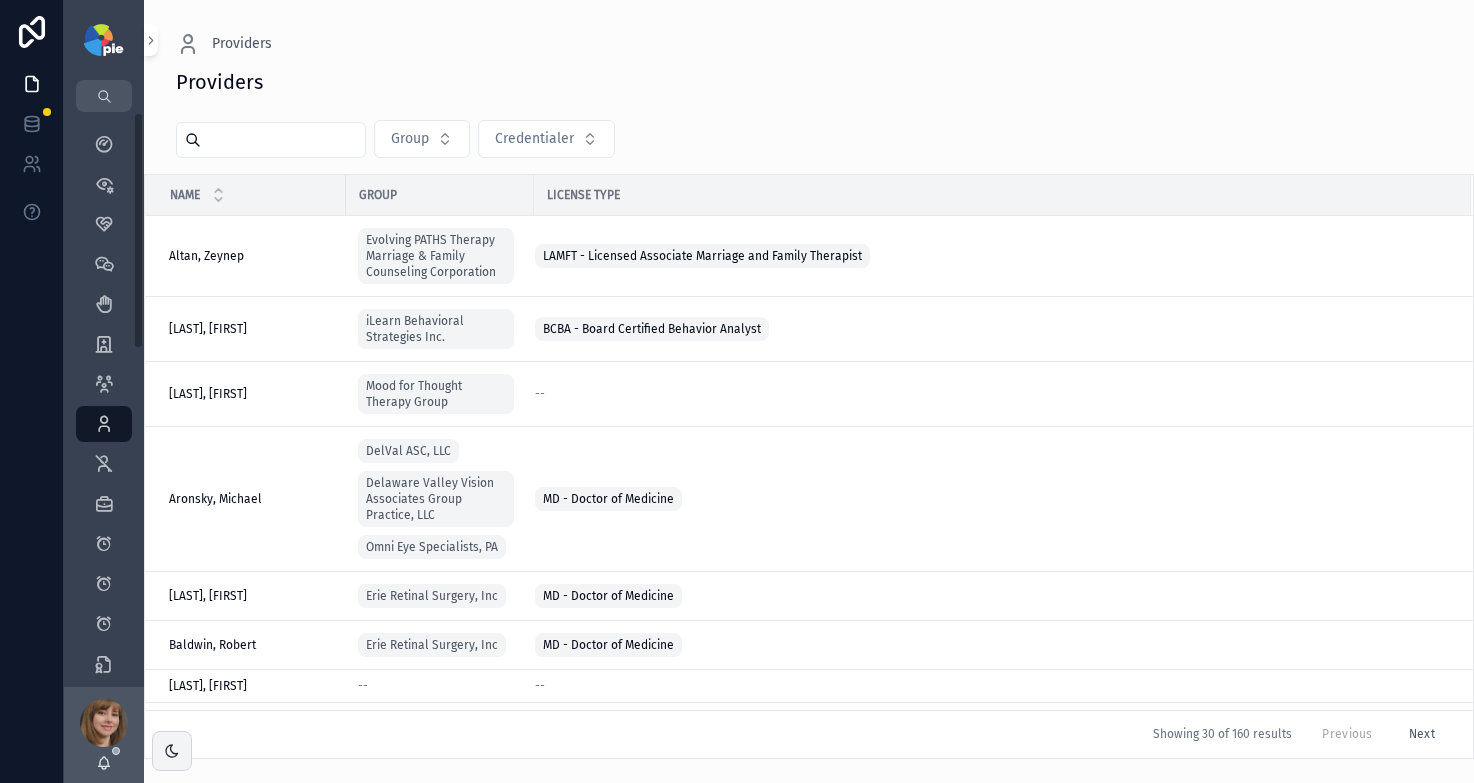 click at bounding box center (283, 140) 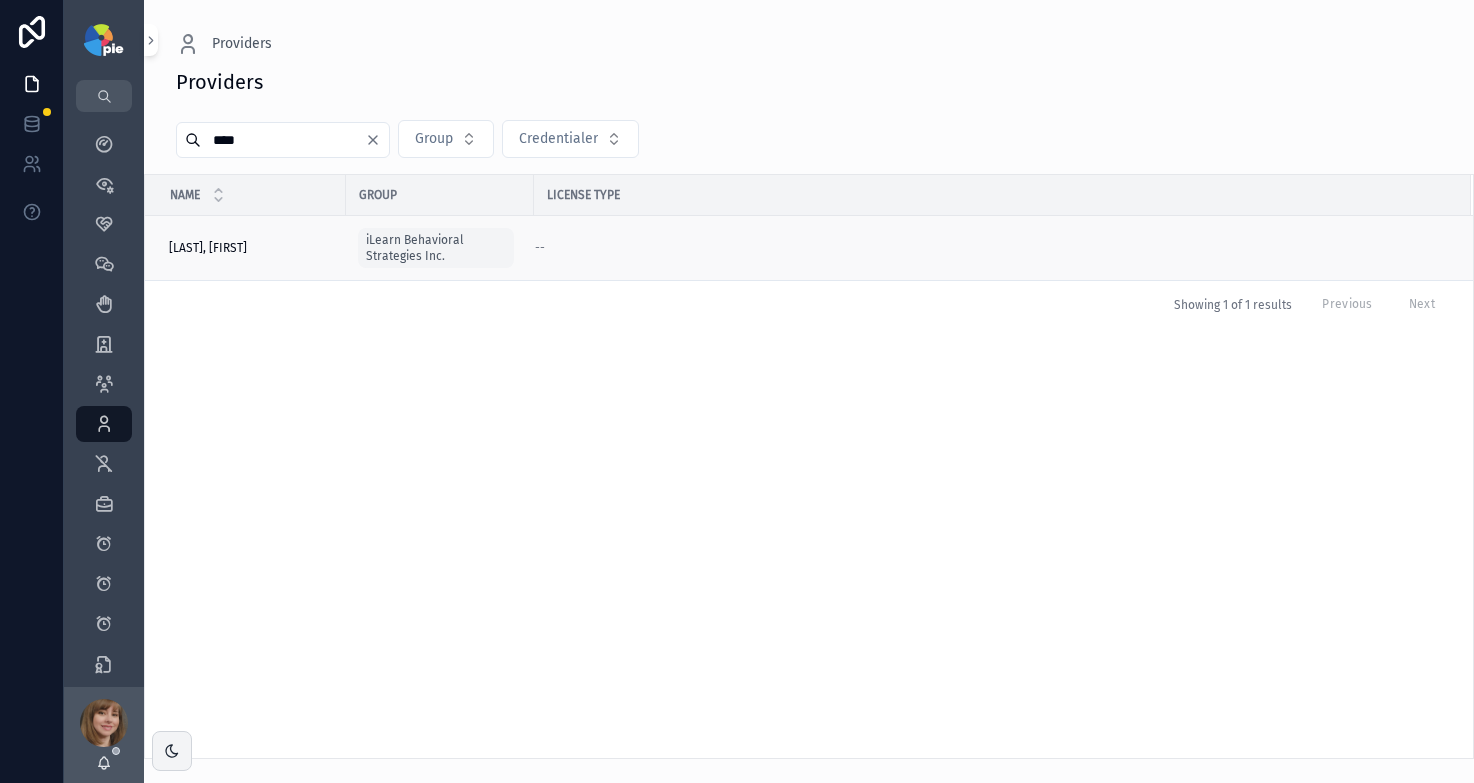 type on "****" 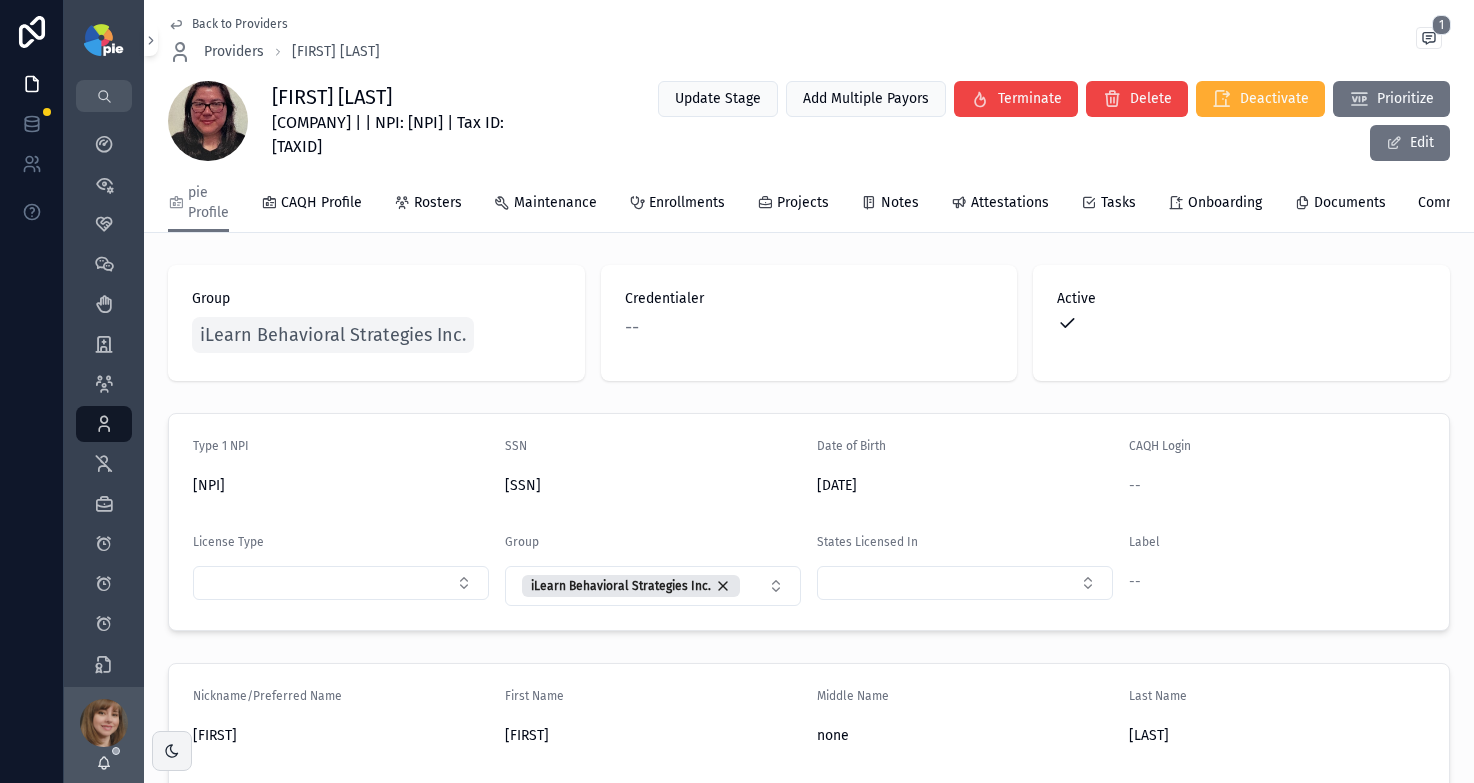 drag, startPoint x: 439, startPoint y: 88, endPoint x: 272, endPoint y: 92, distance: 167.0479 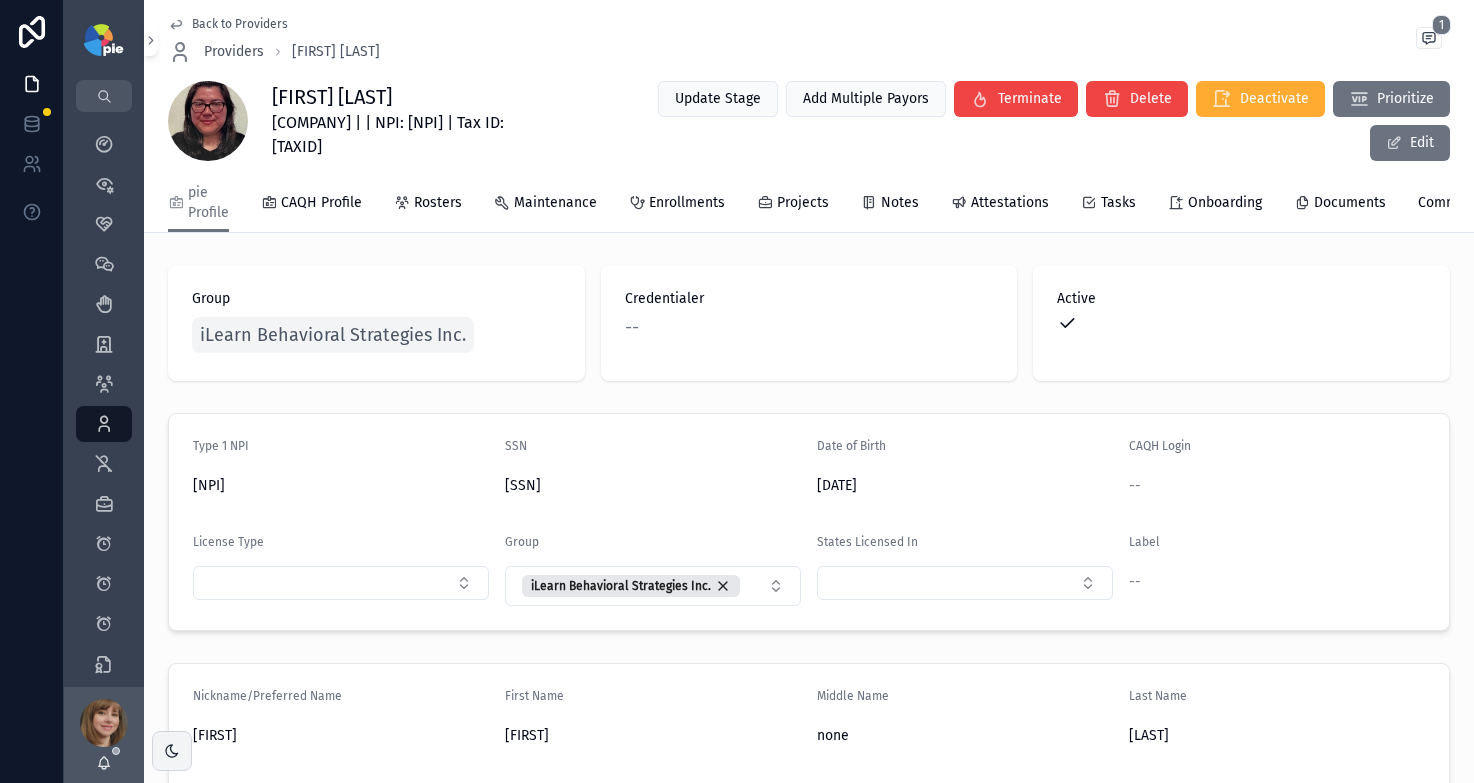 click on "iLearn Behavioral Strategies Inc. |  | NPI: 1093388571 | Tax ID: 852957197" at bounding box center (414, 135) 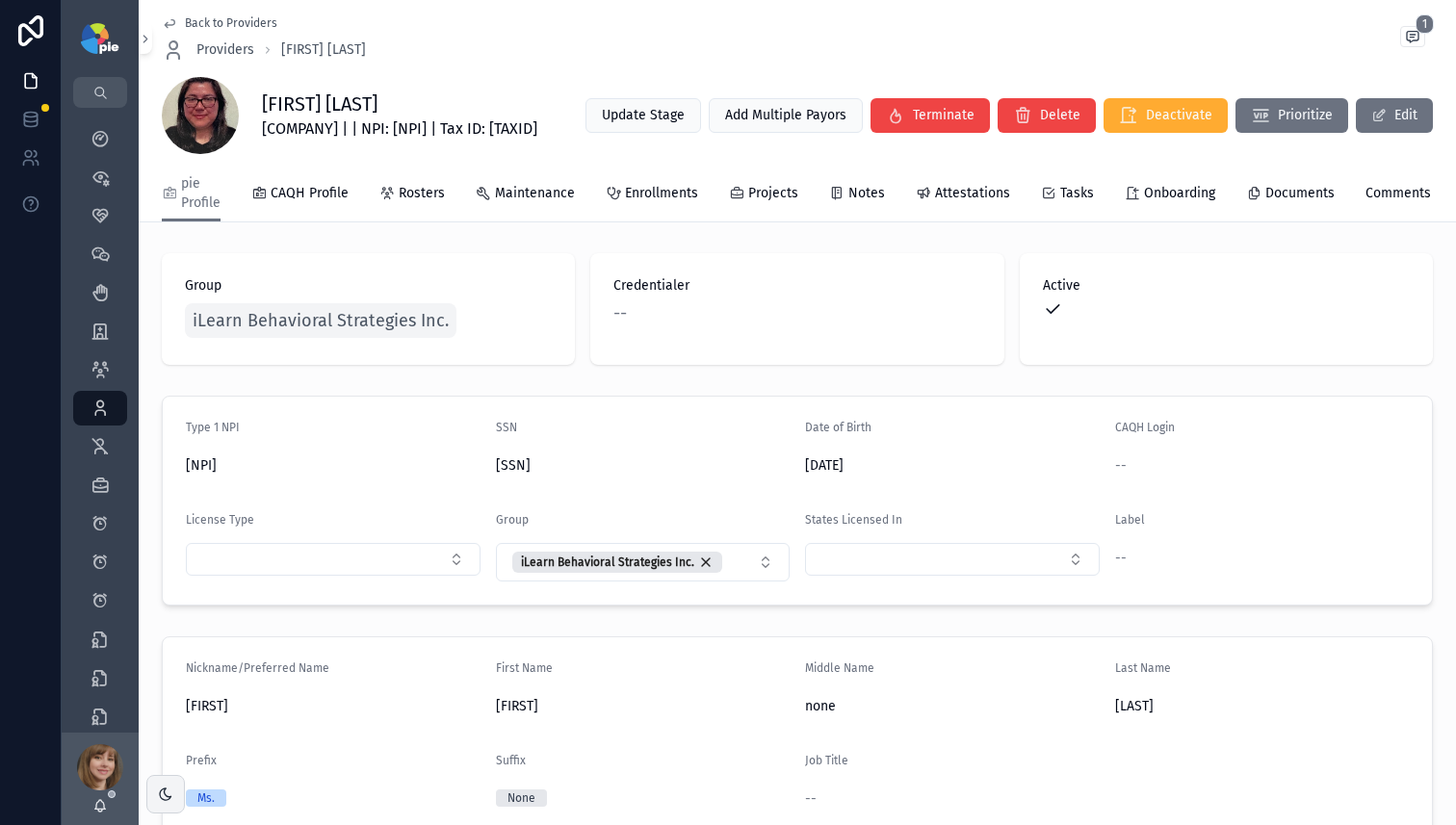 click on "[LAST], [FIRST]" at bounding box center [400, 104] 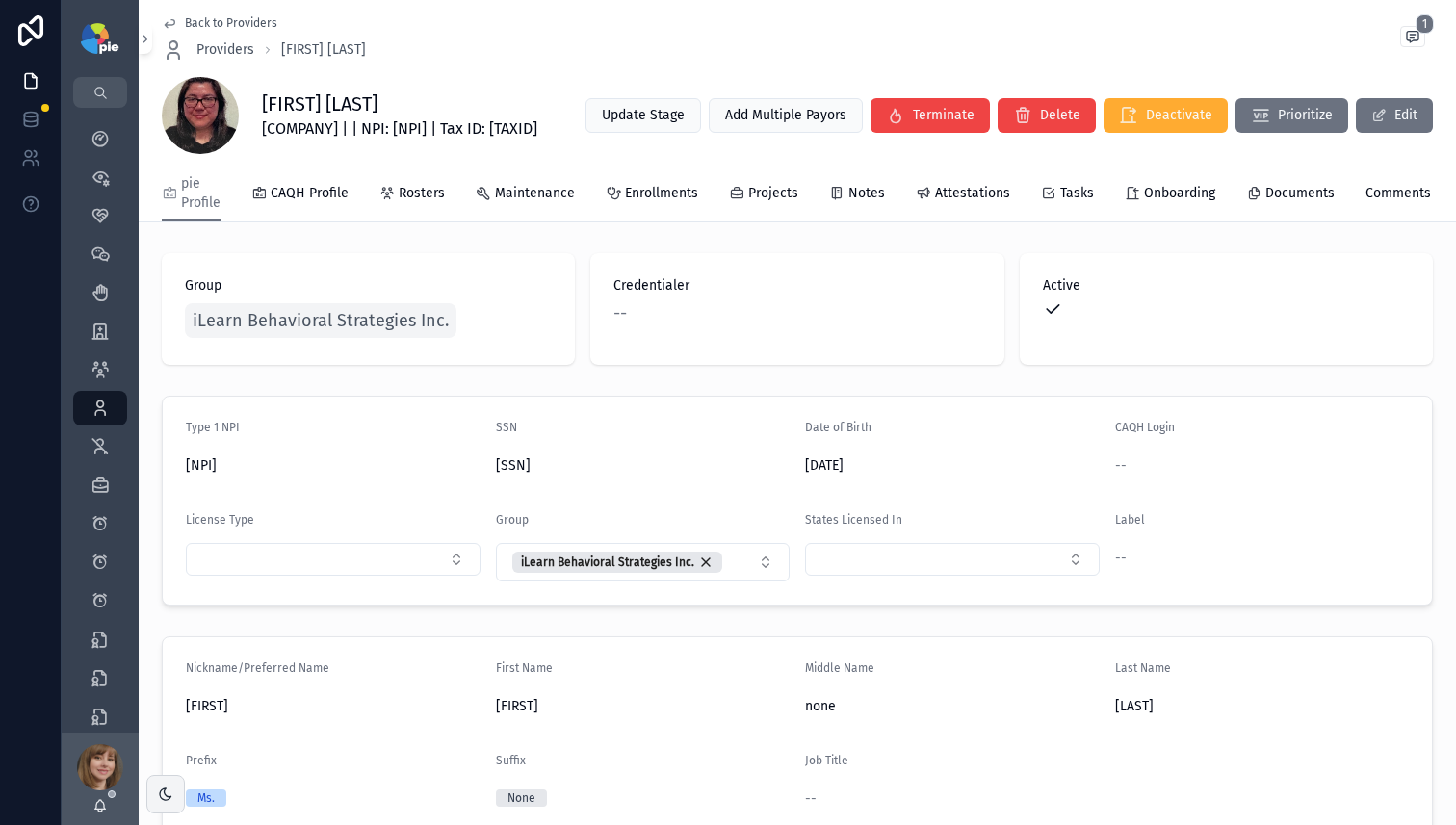 drag, startPoint x: 418, startPoint y: 94, endPoint x: 262, endPoint y: 92, distance: 156.01282 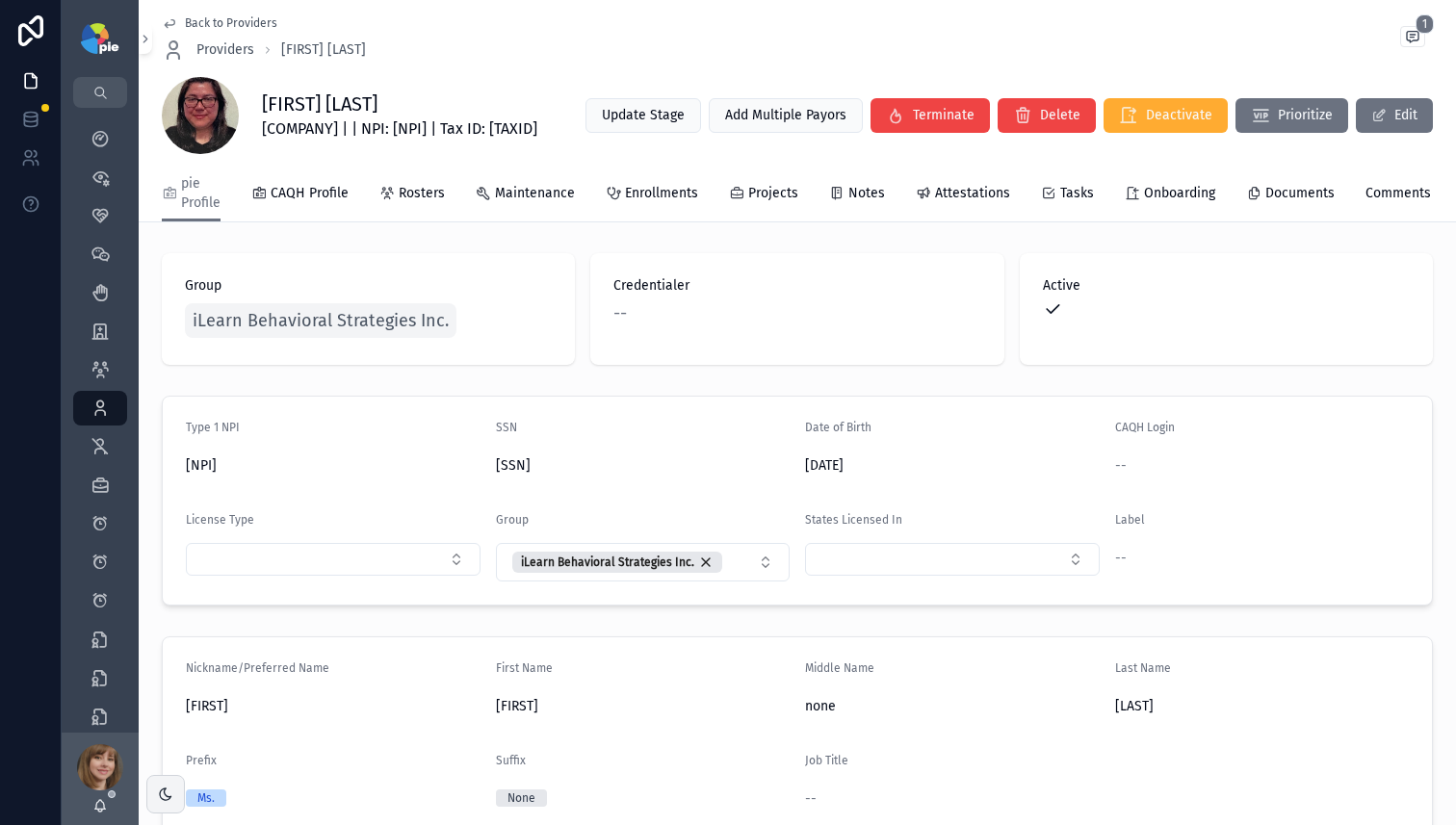 click on "iLearn Behavioral Strategies Inc. |  | NPI: 1093388571 | Tax ID: 852957197" at bounding box center [400, 129] 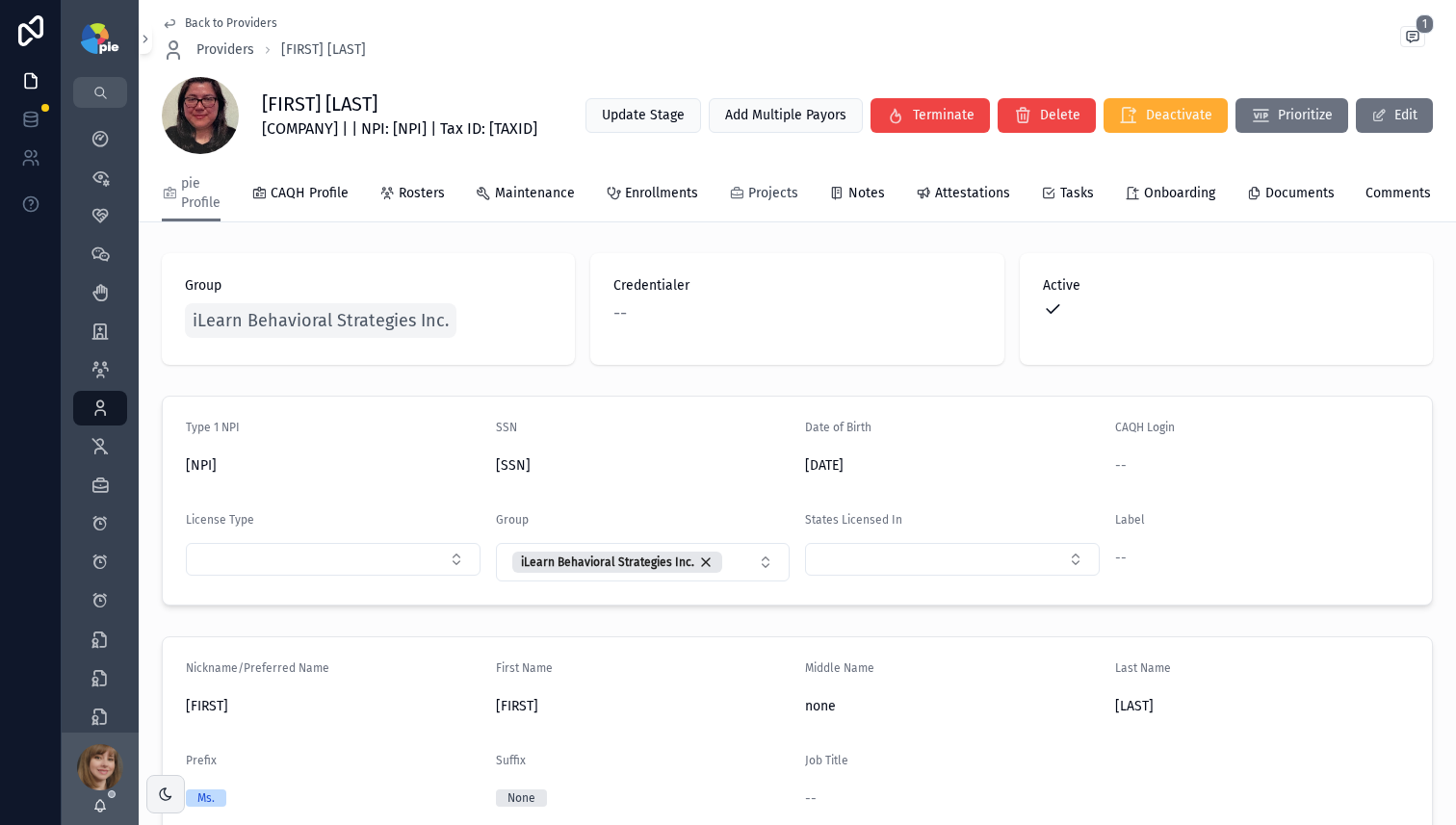 click on "Projects" at bounding box center [764, 195] 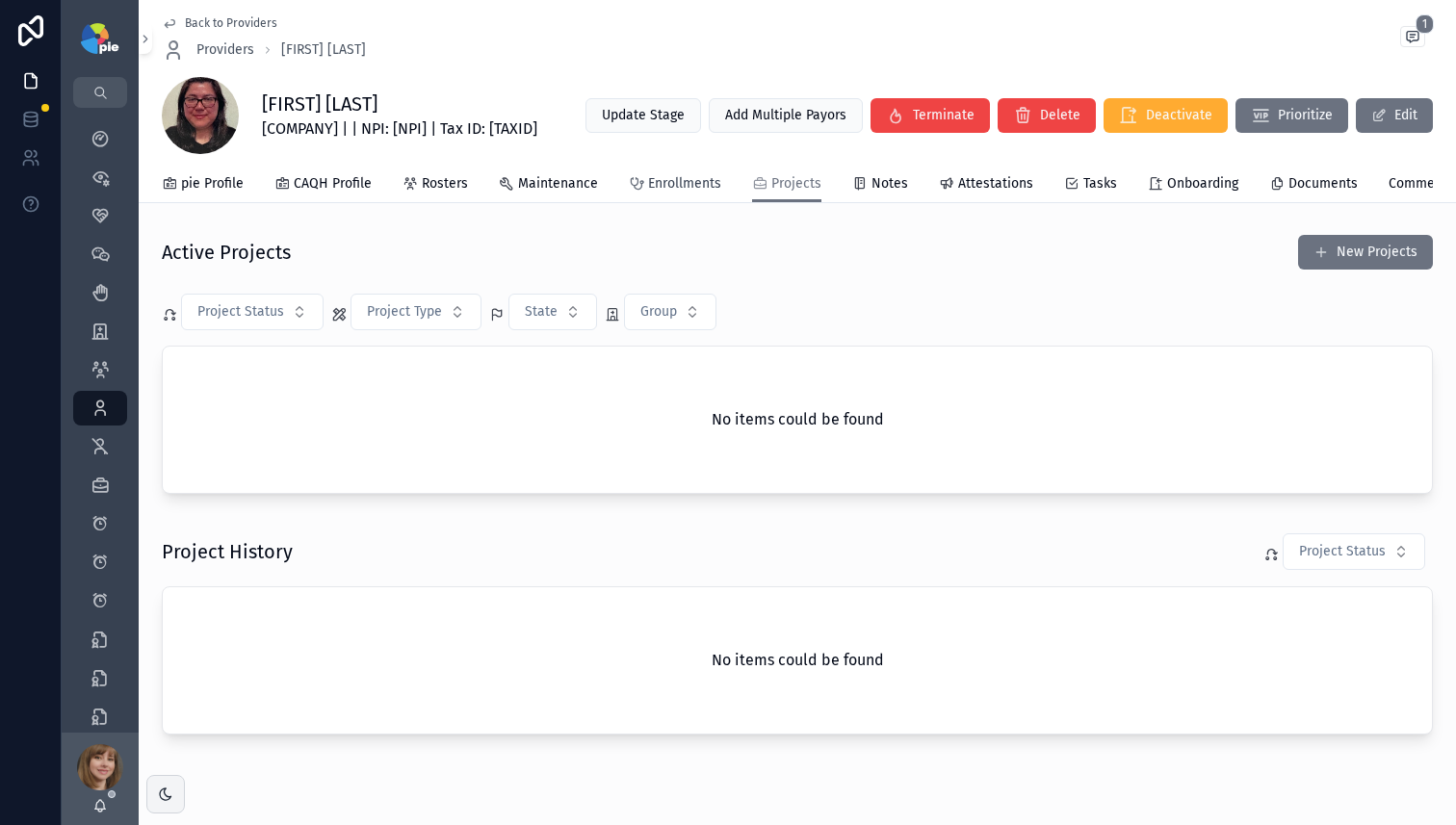 click on "Enrollments" at bounding box center (675, 186) 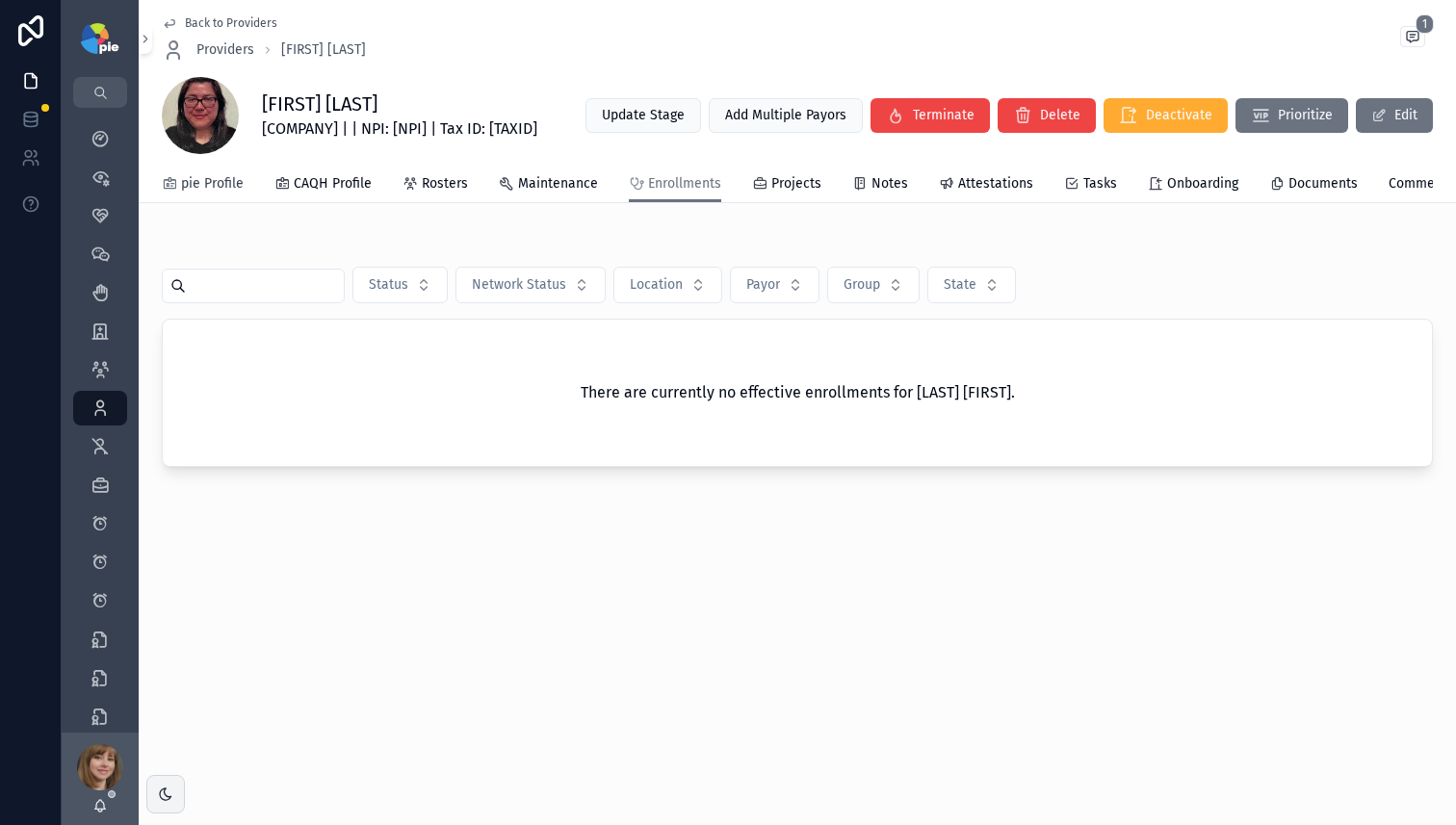 click on "pie Profile" at bounding box center [212, 184] 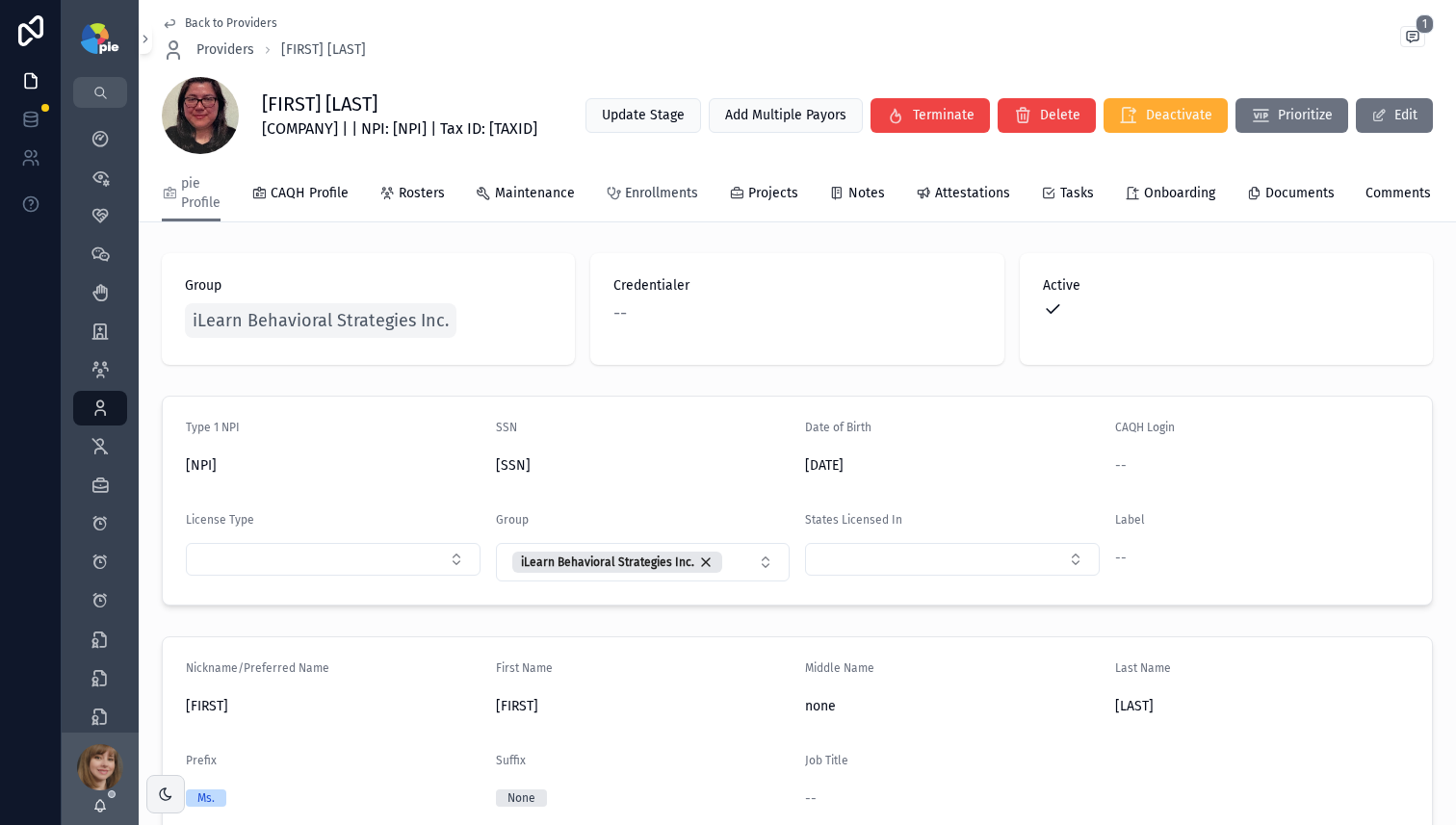 click on "Enrollments" at bounding box center (662, 193) 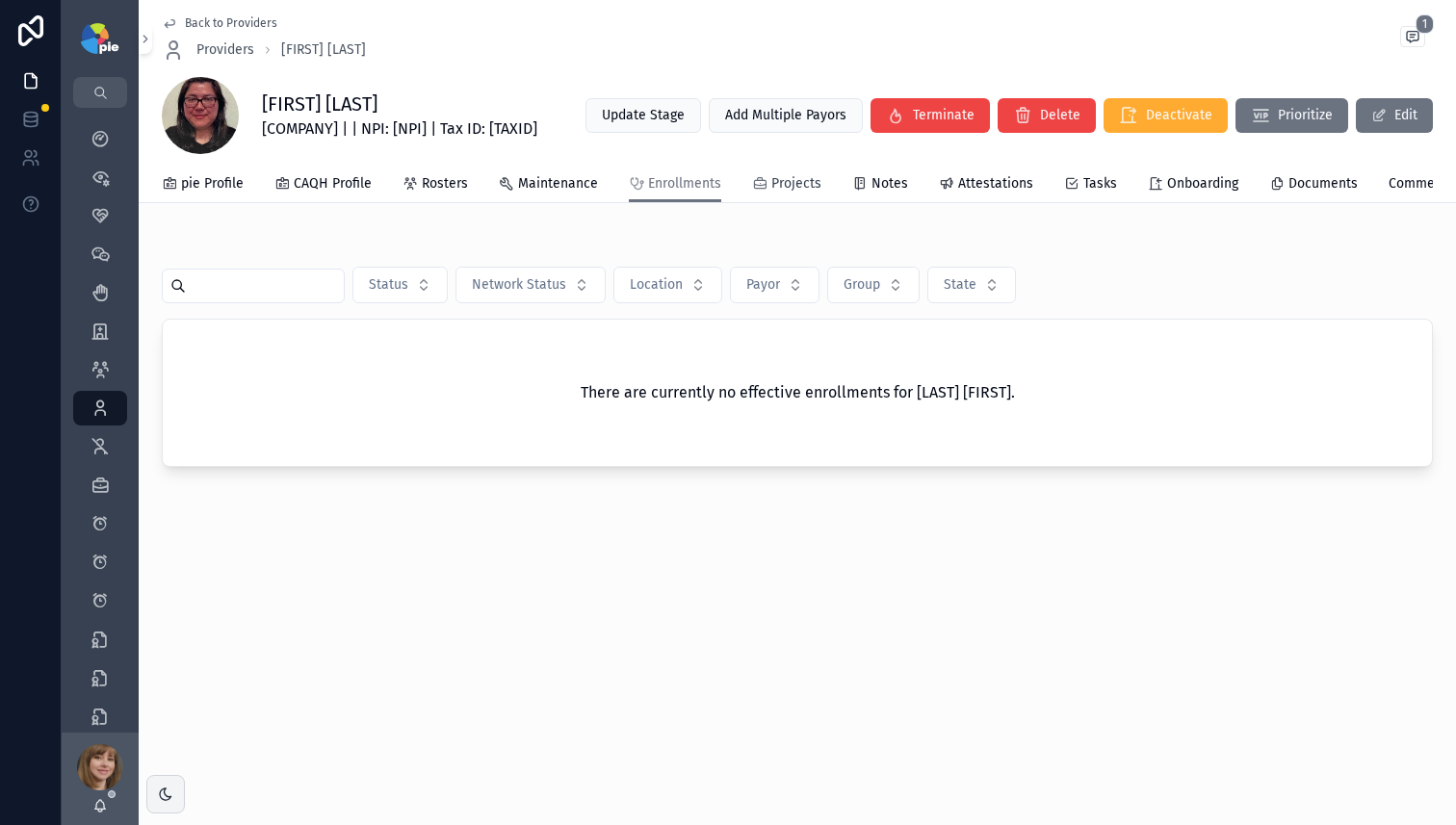 click on "Projects" at bounding box center (796, 184) 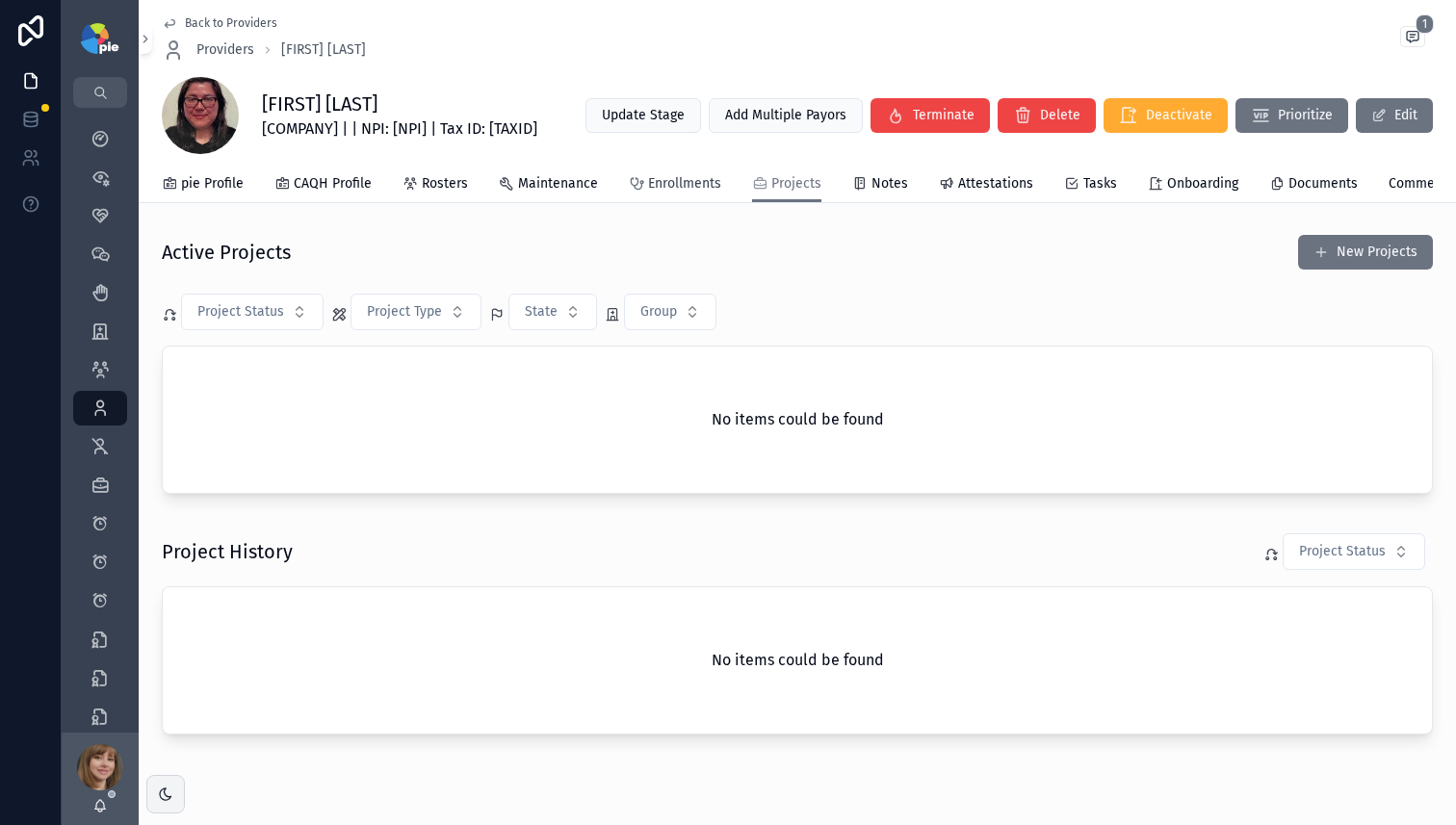 click on "Enrollments" at bounding box center [685, 184] 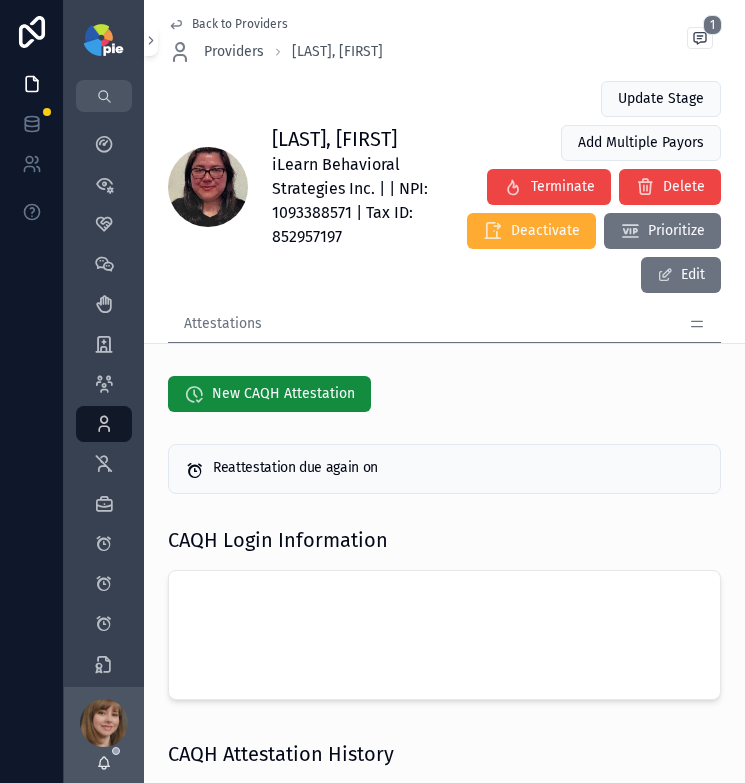 scroll, scrollTop: 0, scrollLeft: 0, axis: both 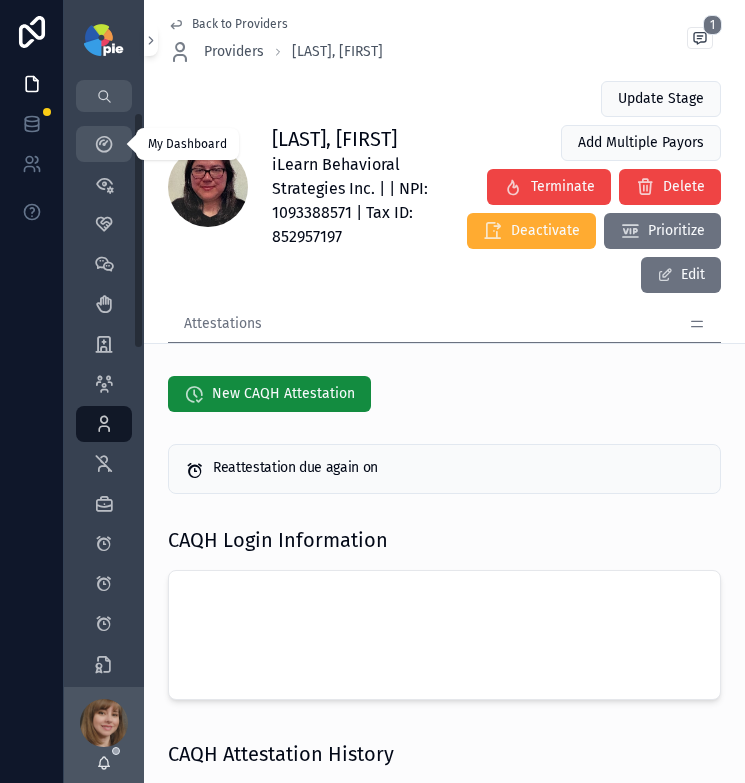 click at bounding box center (104, 144) 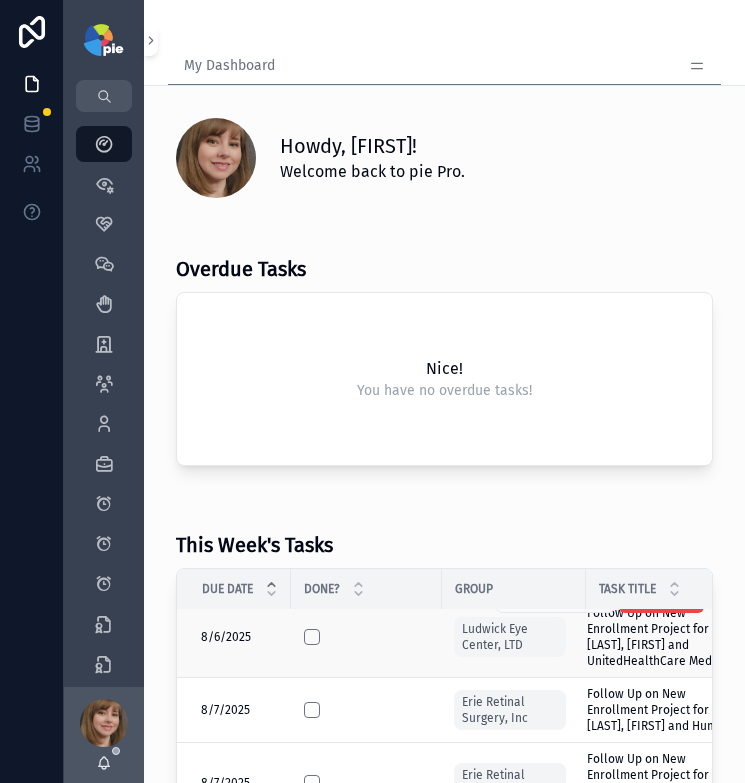 scroll, scrollTop: 0, scrollLeft: 0, axis: both 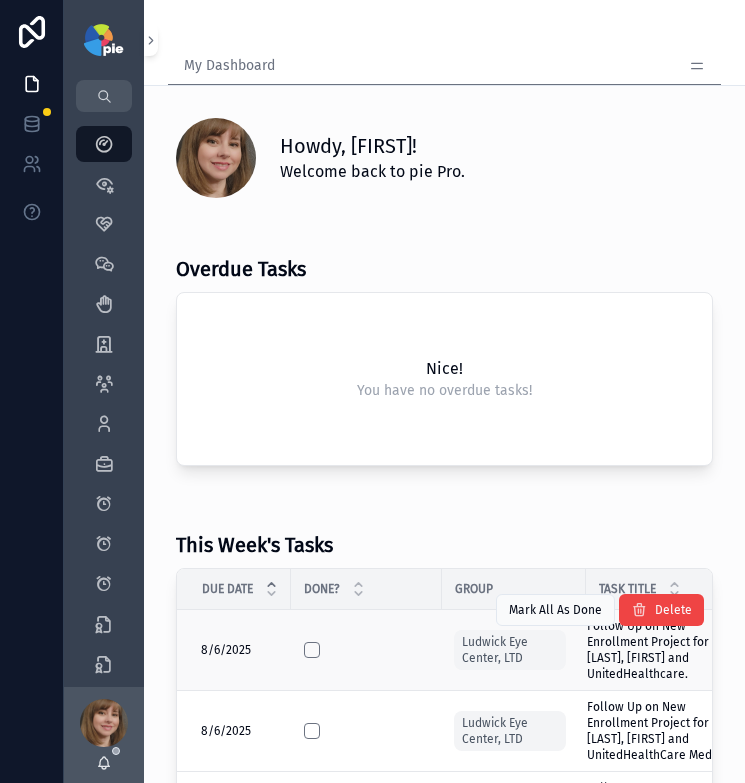 click on "Mark All As Done Delete" at bounding box center [600, 610] 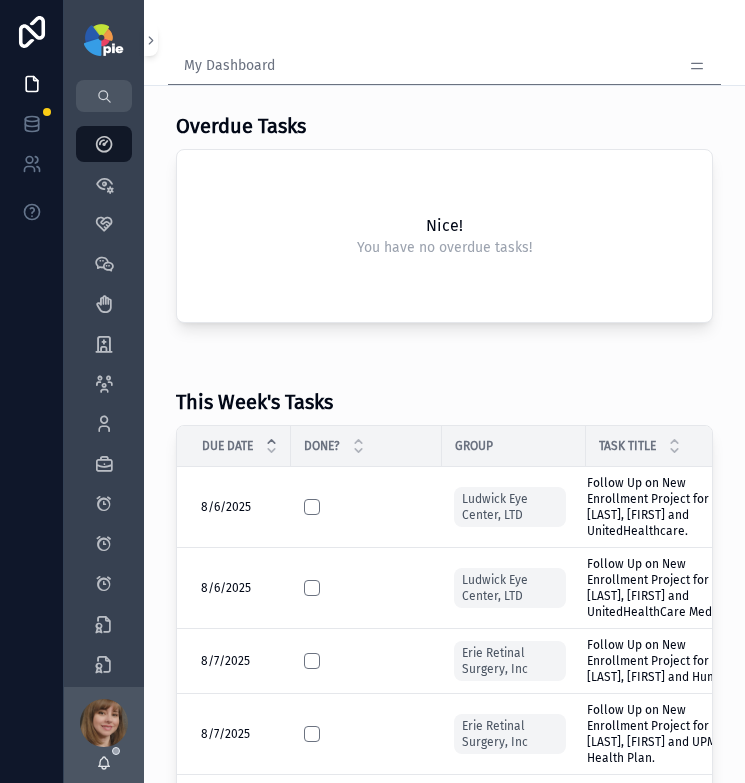 scroll, scrollTop: 162, scrollLeft: 0, axis: vertical 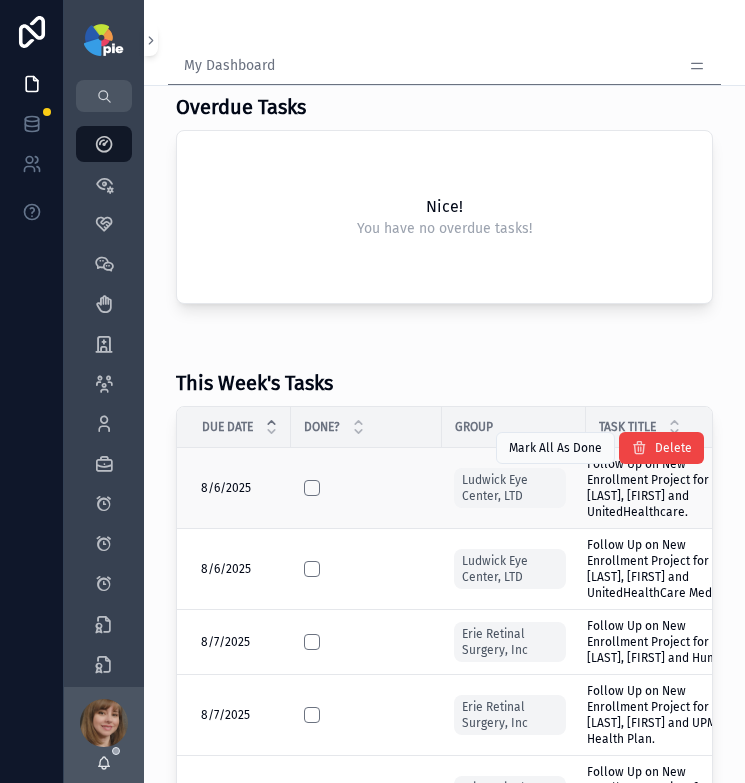 click on "Follow Up on New Enrollment Project for [LAST], [FIRST] and UnitedHealthcare." at bounding box center (667, 488) 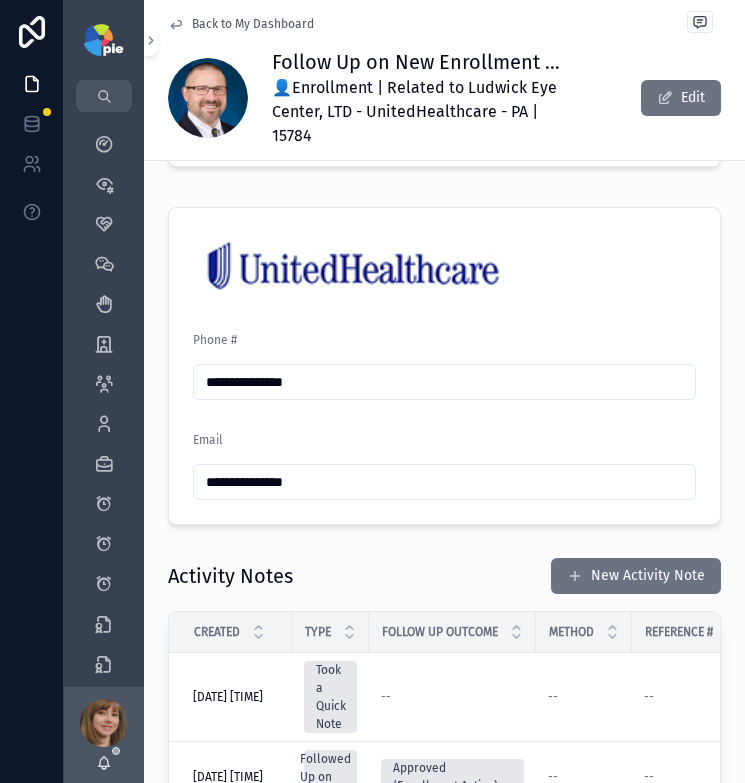 scroll, scrollTop: 957, scrollLeft: 0, axis: vertical 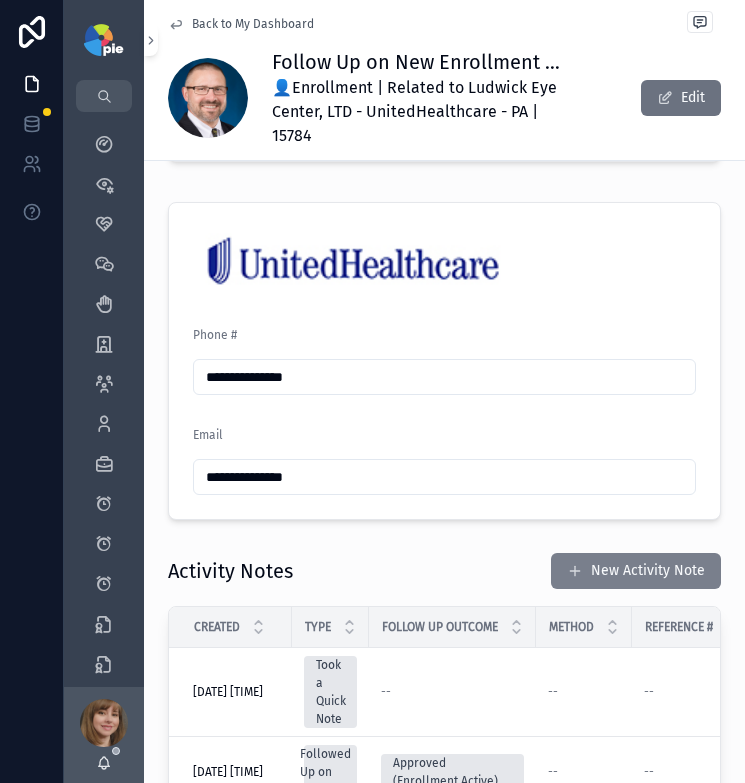 click on "New Activity Note" at bounding box center (636, 571) 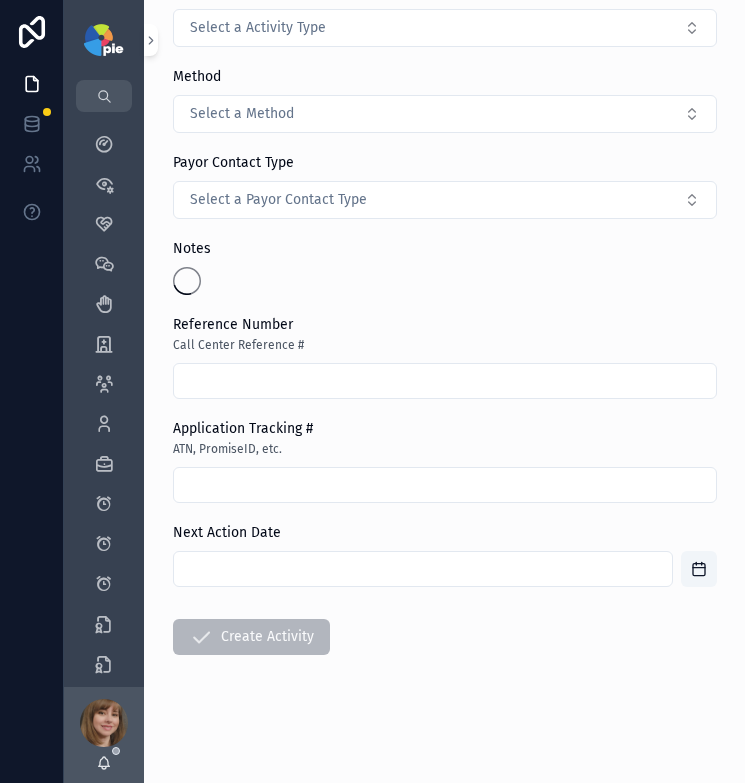 scroll, scrollTop: 0, scrollLeft: 0, axis: both 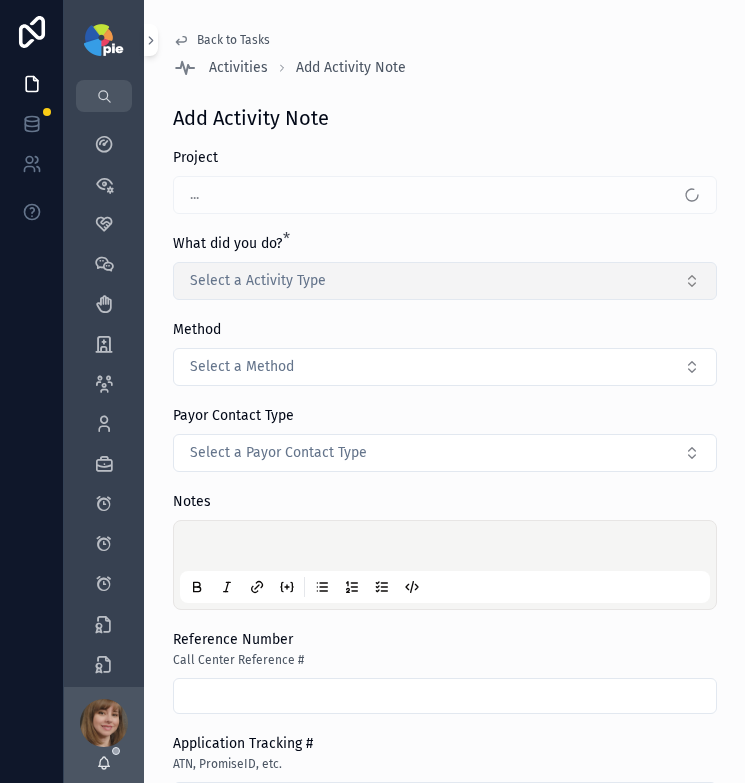 click on "Select a Activity Type" at bounding box center [445, 281] 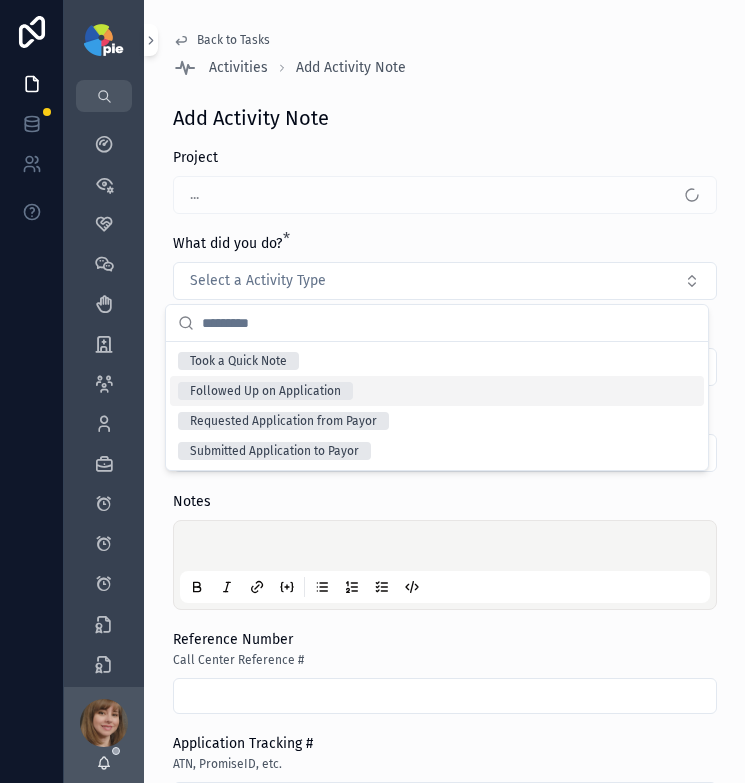 click on "Followed Up on Application" at bounding box center [265, 391] 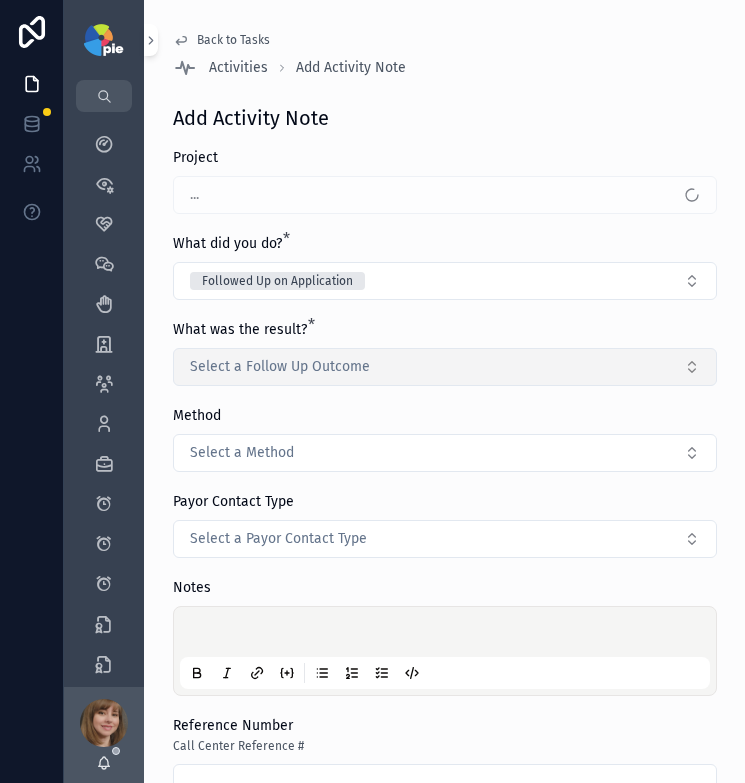 click on "Select a Follow Up Outcome" at bounding box center (280, 367) 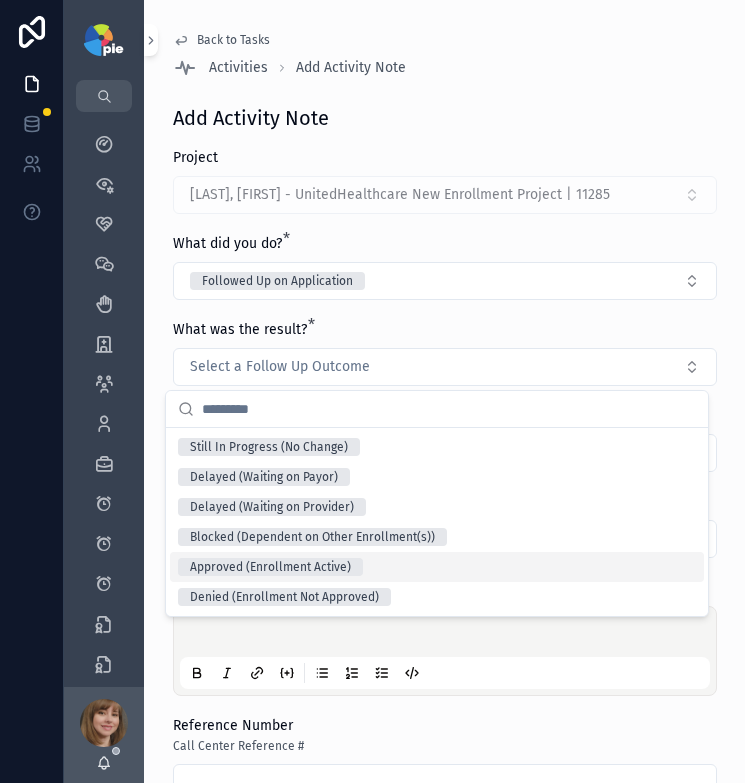 click on "Approved (Enrollment Active)" at bounding box center (270, 567) 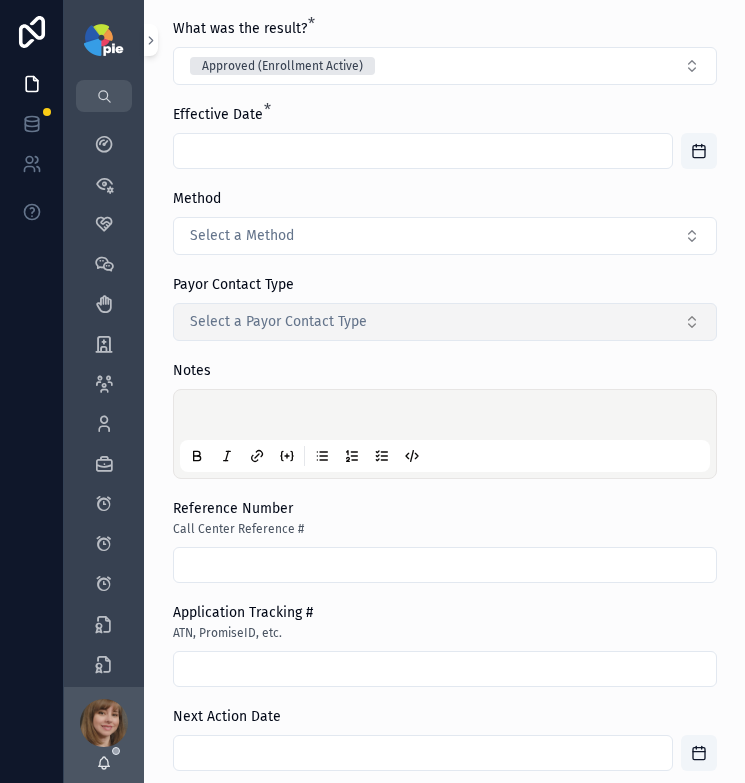 scroll, scrollTop: 307, scrollLeft: 0, axis: vertical 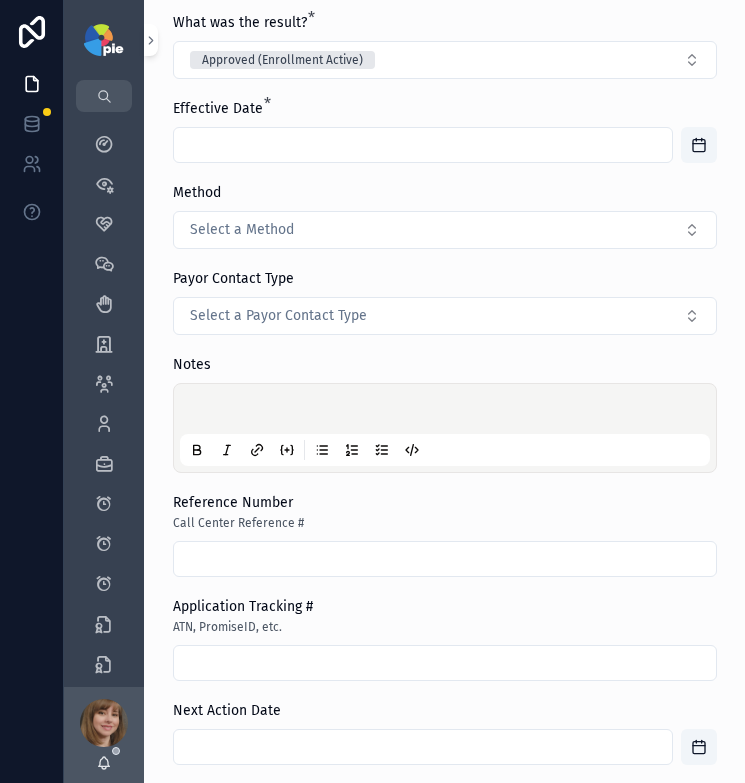 click at bounding box center (449, 412) 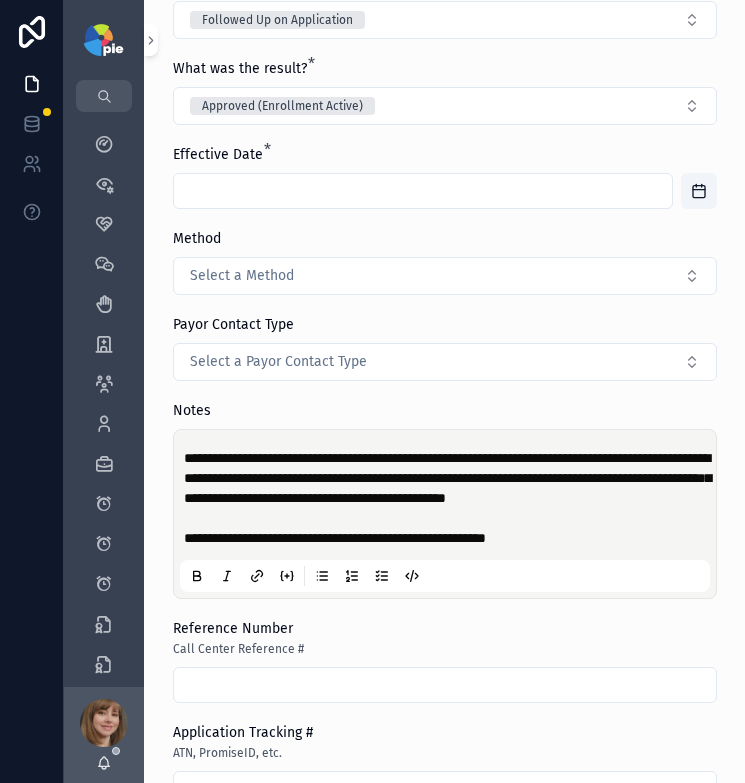 scroll, scrollTop: 260, scrollLeft: 0, axis: vertical 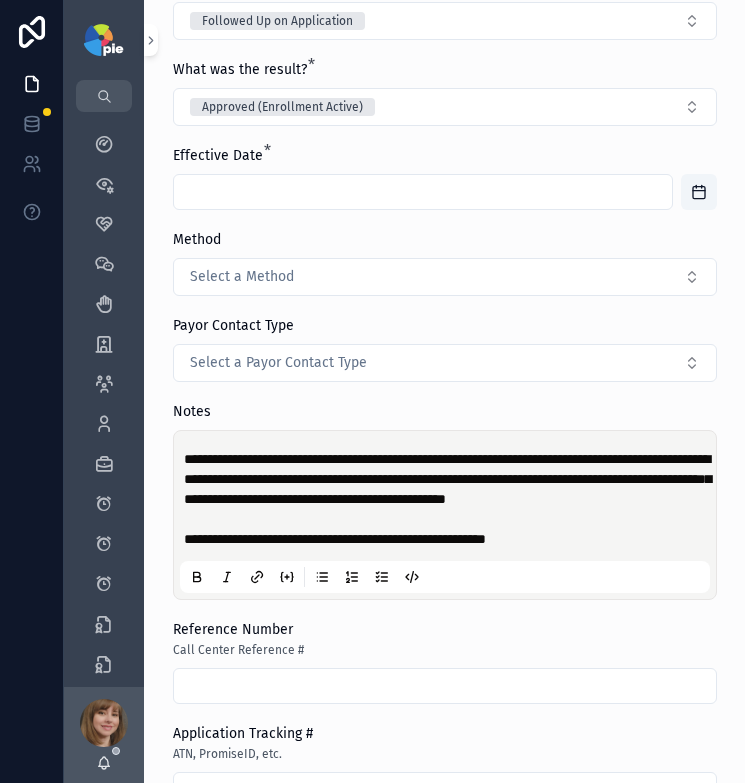 click at bounding box center (423, 192) 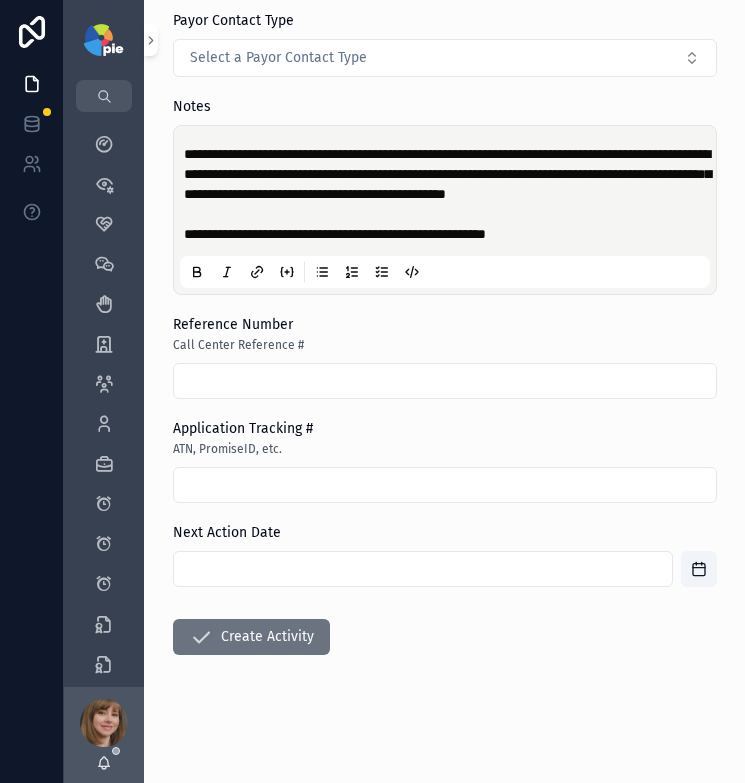 scroll, scrollTop: 585, scrollLeft: 0, axis: vertical 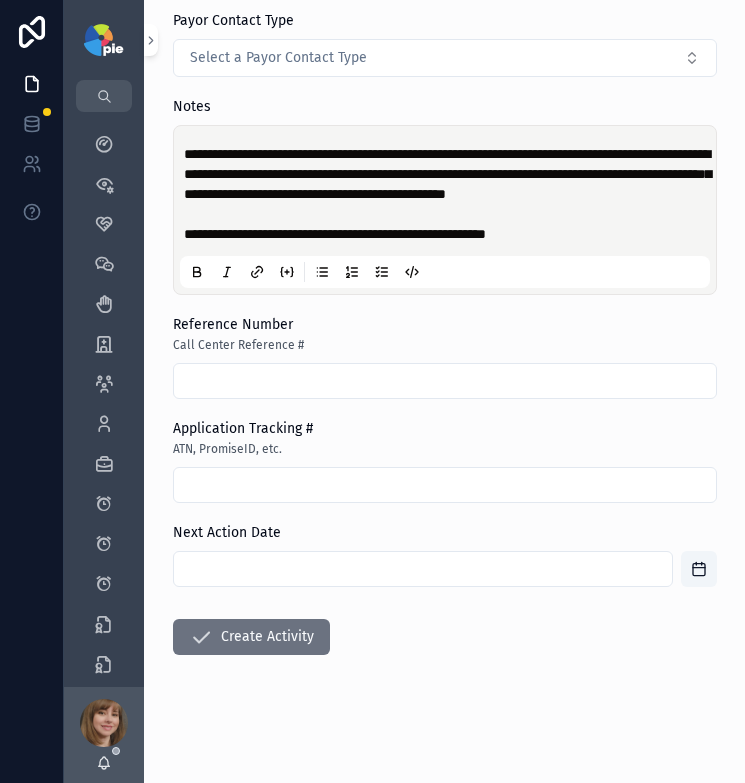 type on "*********" 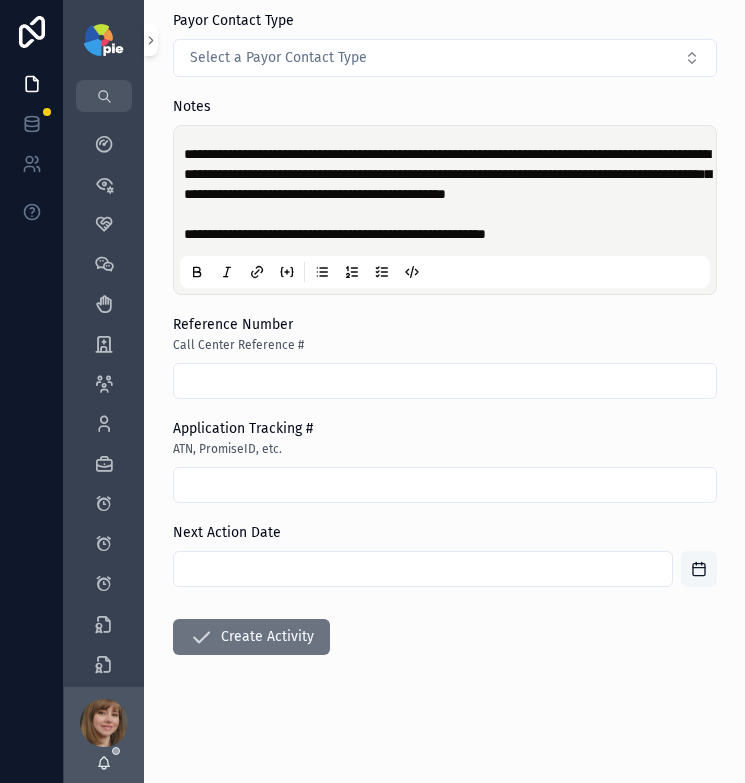 click at bounding box center (699, 569) 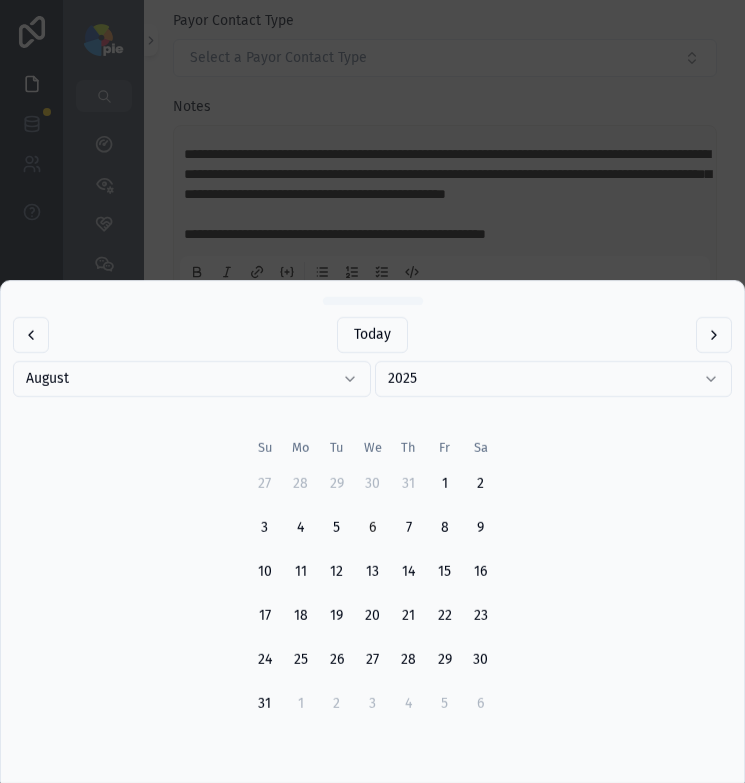 click on "2025" at bounding box center [554, 379] 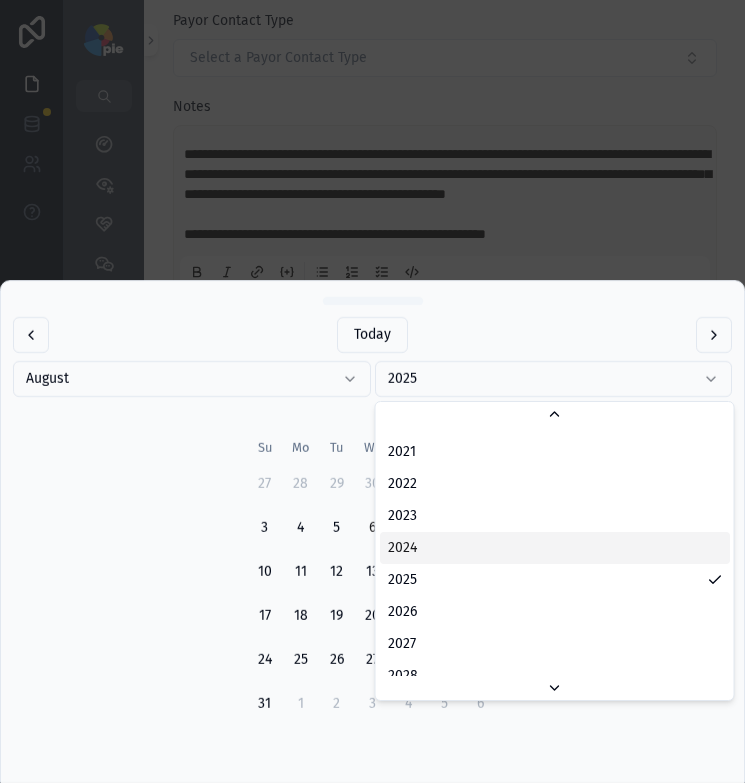 scroll, scrollTop: 3908, scrollLeft: 0, axis: vertical 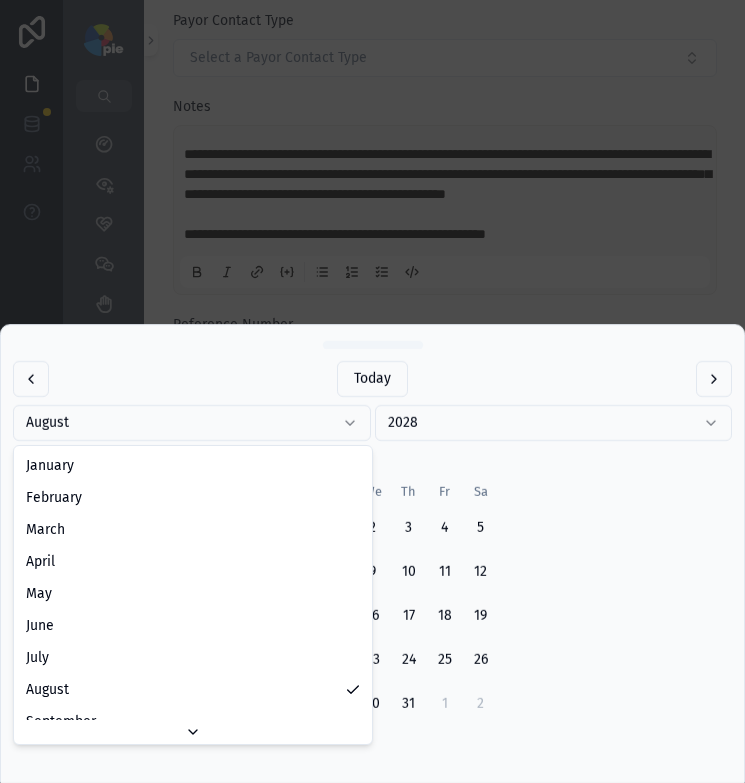click on "August" at bounding box center [192, 423] 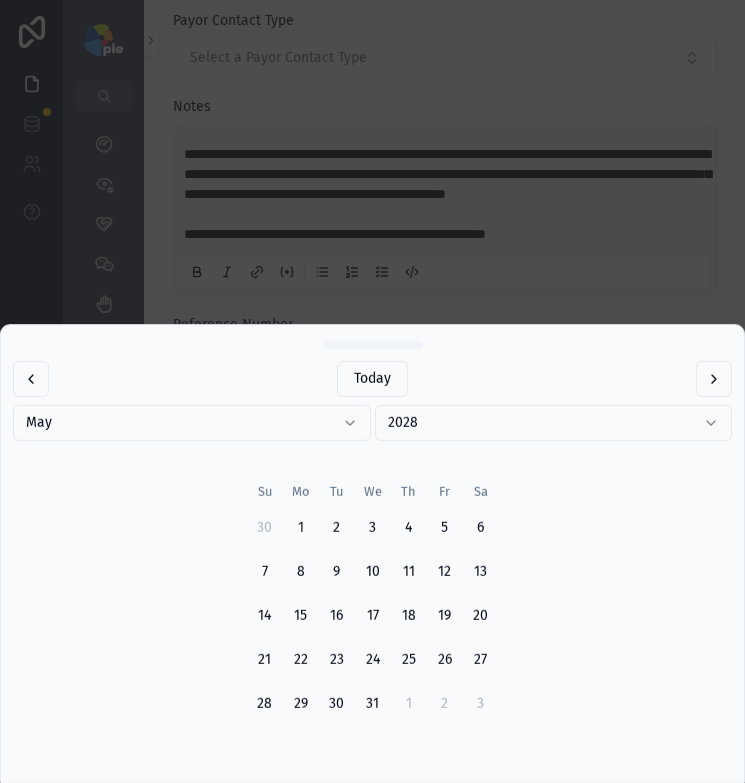 click on "1" at bounding box center (301, 528) 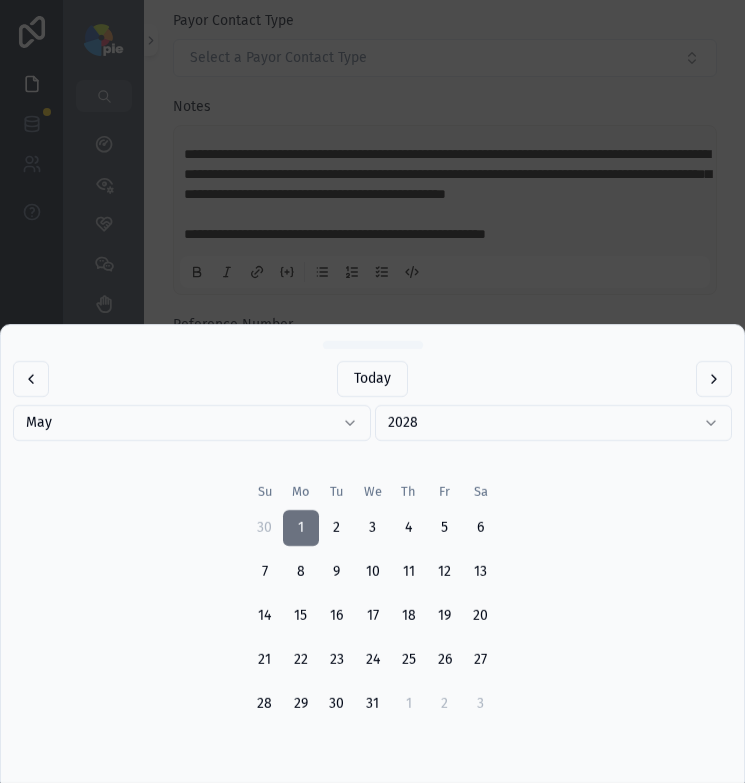 type on "********" 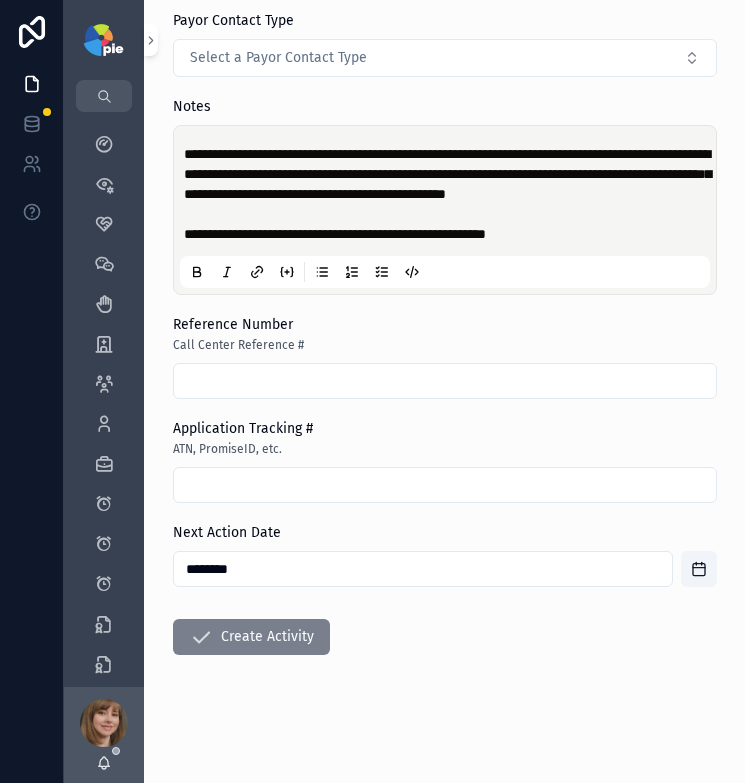 click on "Create Activity" at bounding box center (251, 637) 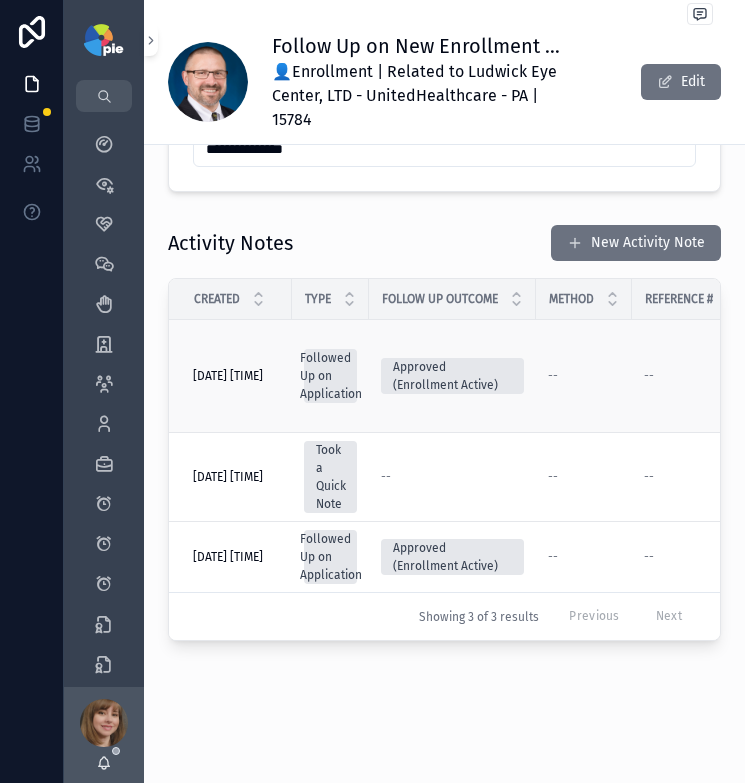 scroll, scrollTop: 1286, scrollLeft: 0, axis: vertical 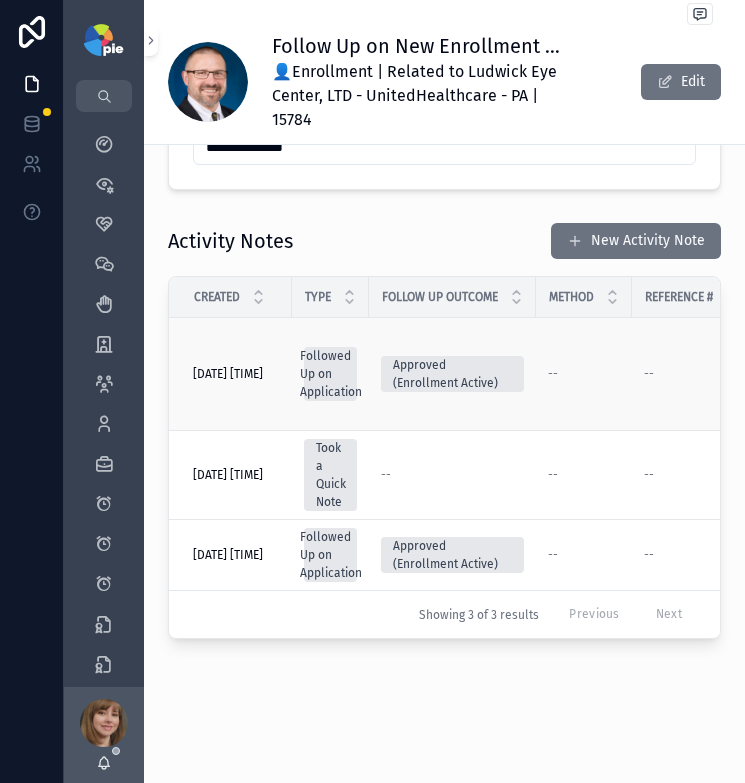 drag, startPoint x: 241, startPoint y: 421, endPoint x: 232, endPoint y: 402, distance: 21.023796 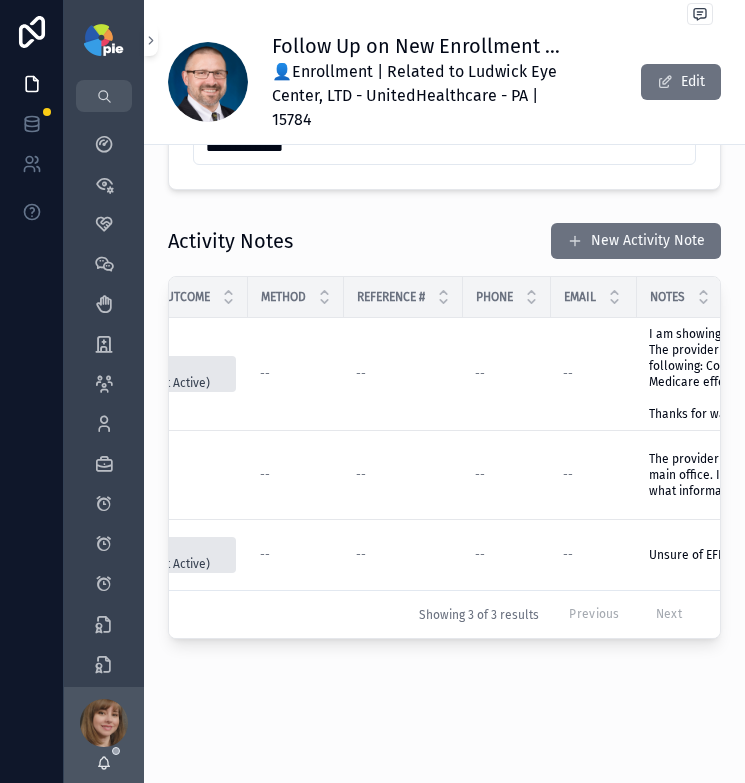 scroll, scrollTop: 0, scrollLeft: 289, axis: horizontal 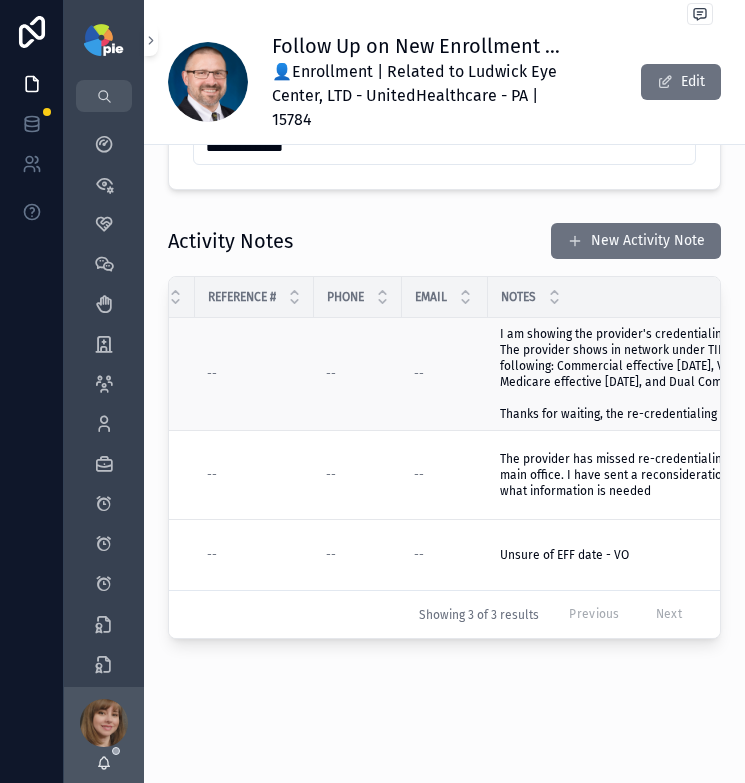 click on "I am showing the provider's credentialing was approved on [DATE]. The provider shows in network under TIN, [NUMBER], for the following: Commercial effective [DATE], VACCN effective [DATE], Medicare effective [DATE], and Dual Complete effective [DATE].
Thanks for waiting, the re-credentialing date is [DATE]." at bounding box center (688, 374) 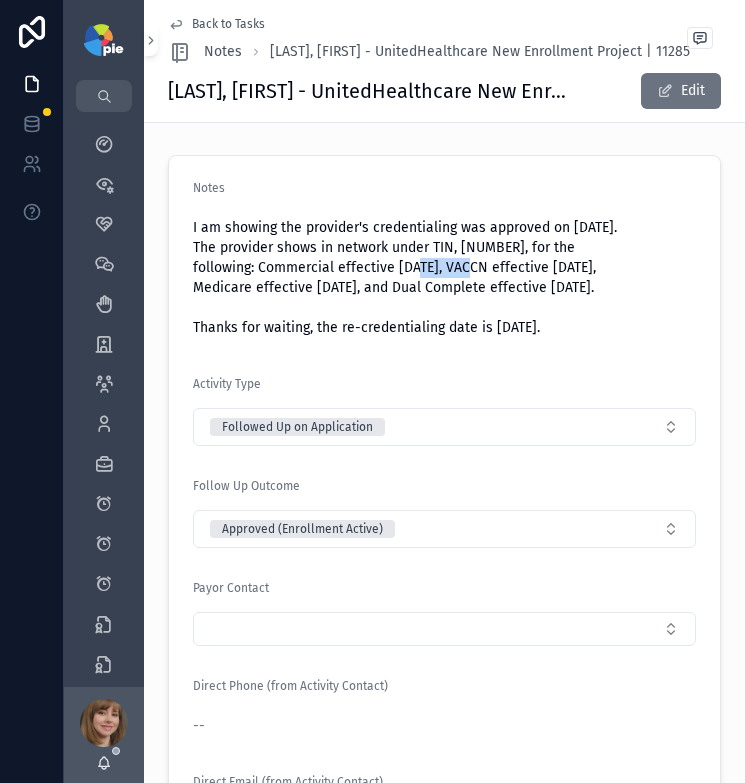 drag, startPoint x: 443, startPoint y: 270, endPoint x: 395, endPoint y: 269, distance: 48.010414 